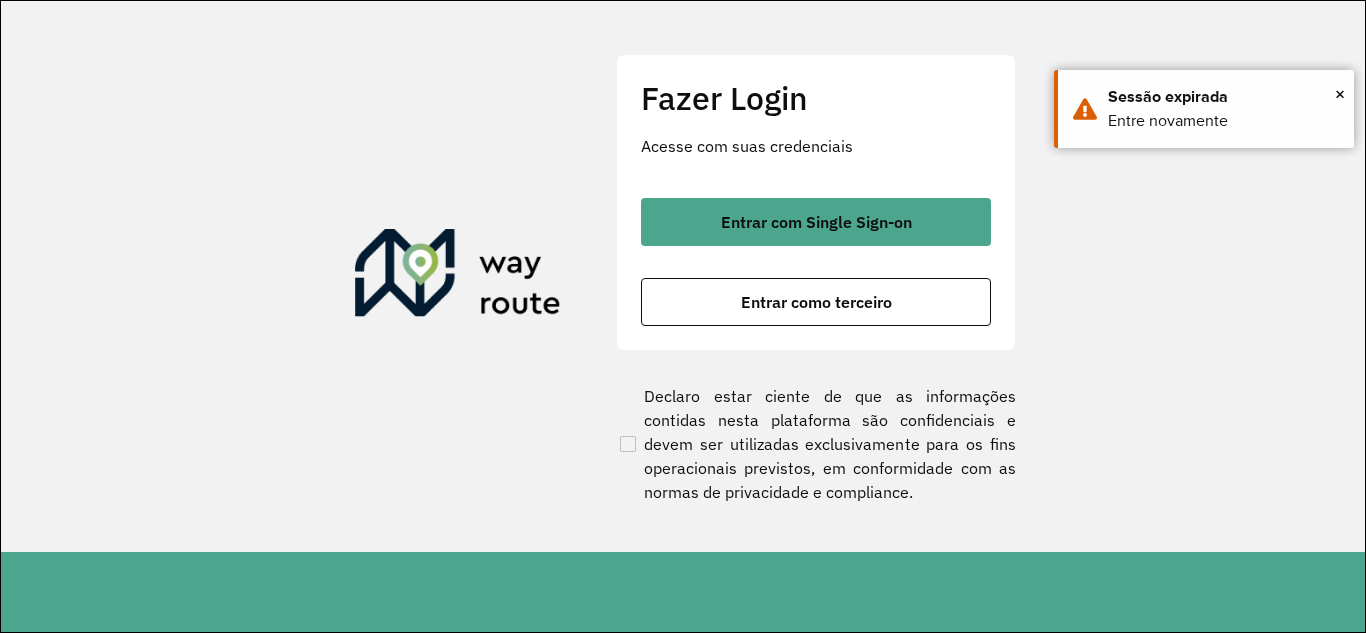 scroll, scrollTop: 0, scrollLeft: 0, axis: both 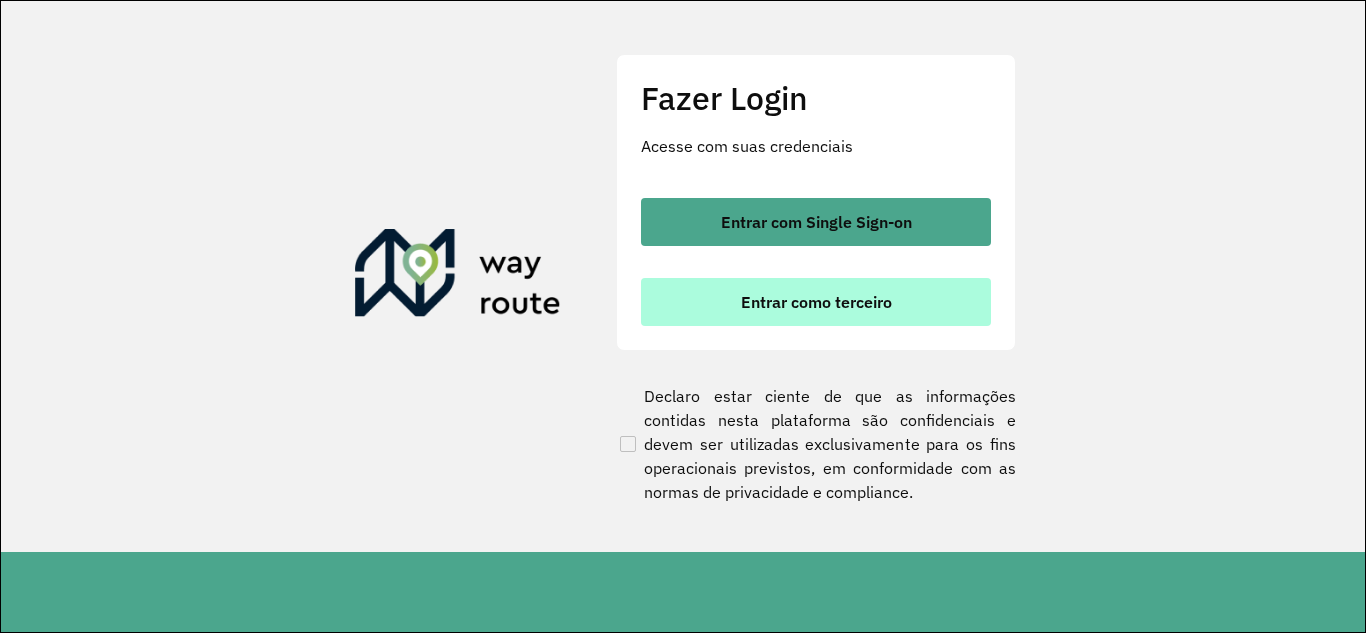 click on "Entrar como terceiro" at bounding box center (816, 302) 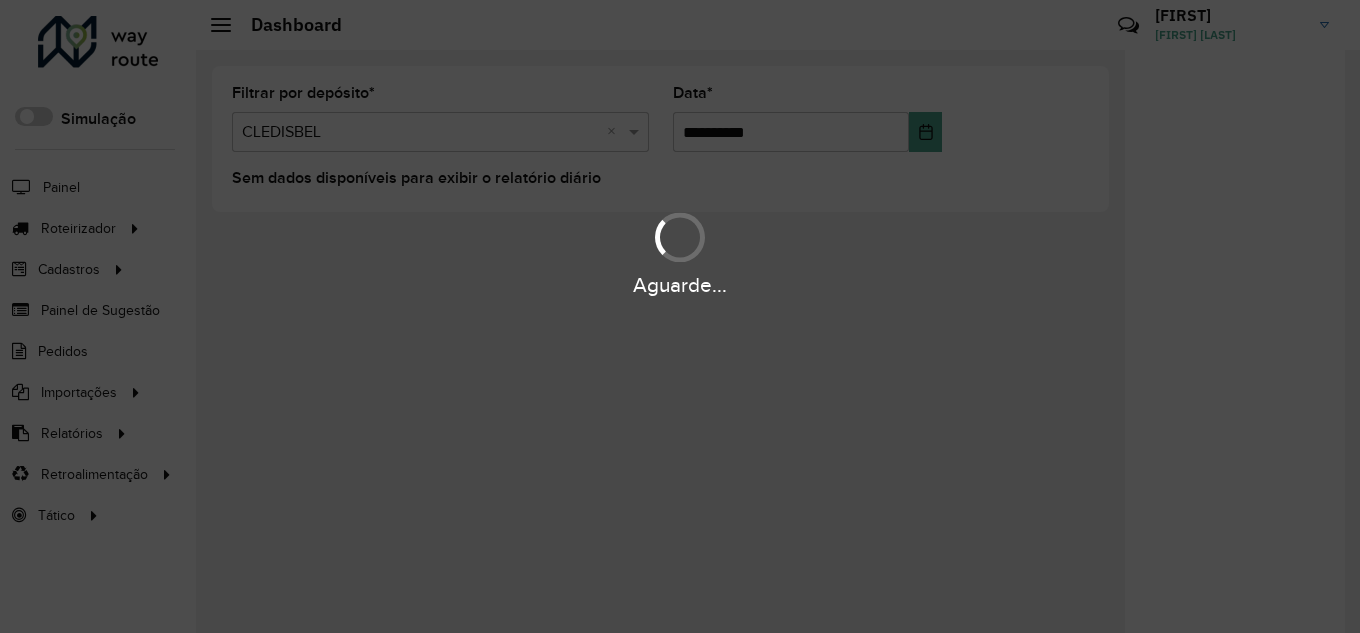 scroll, scrollTop: 0, scrollLeft: 0, axis: both 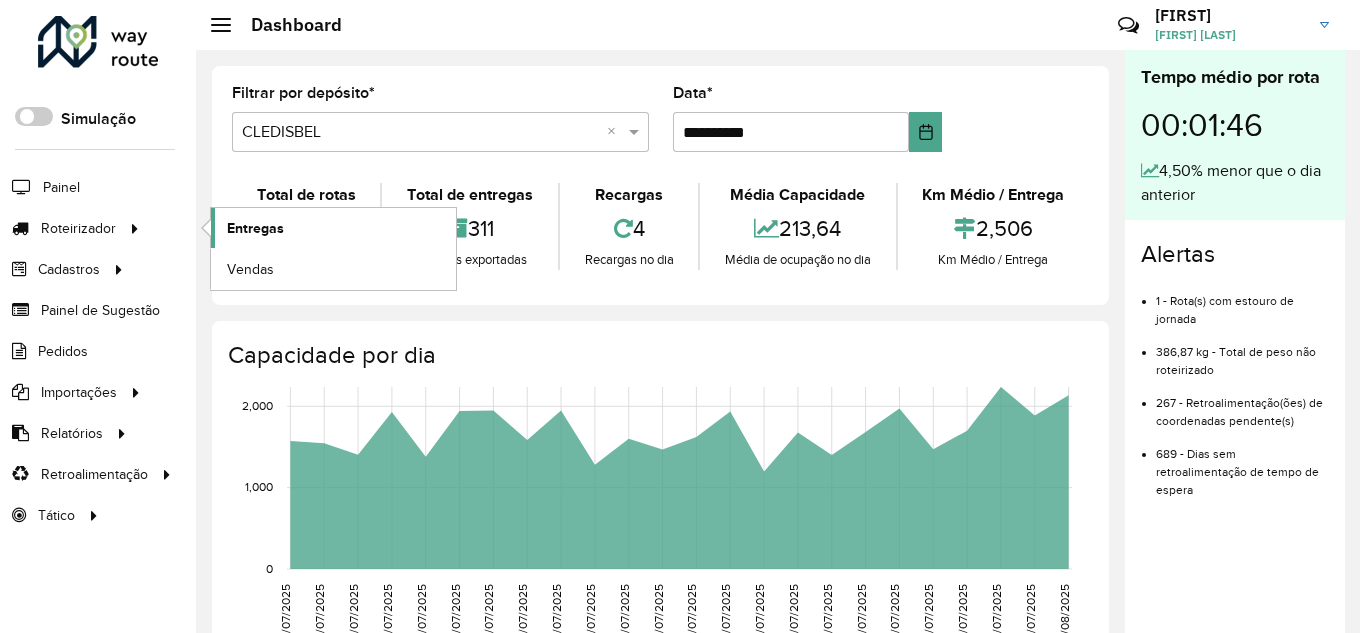 click on "Entregas" 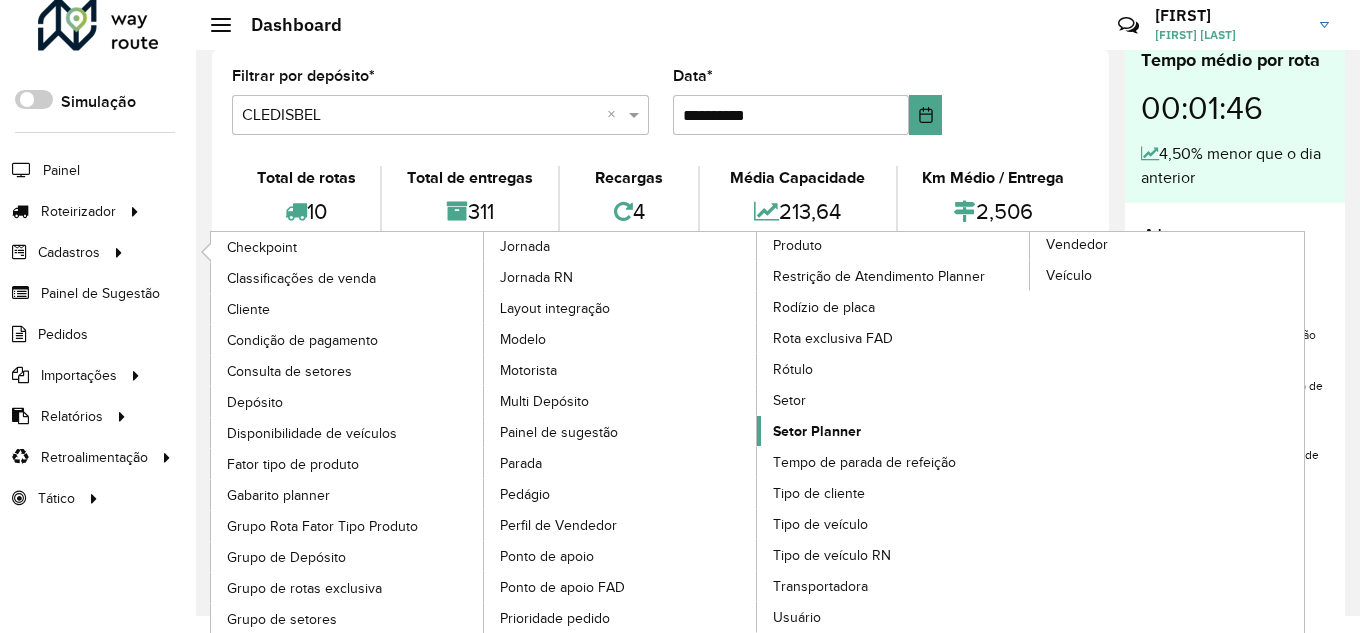 scroll, scrollTop: 21, scrollLeft: 0, axis: vertical 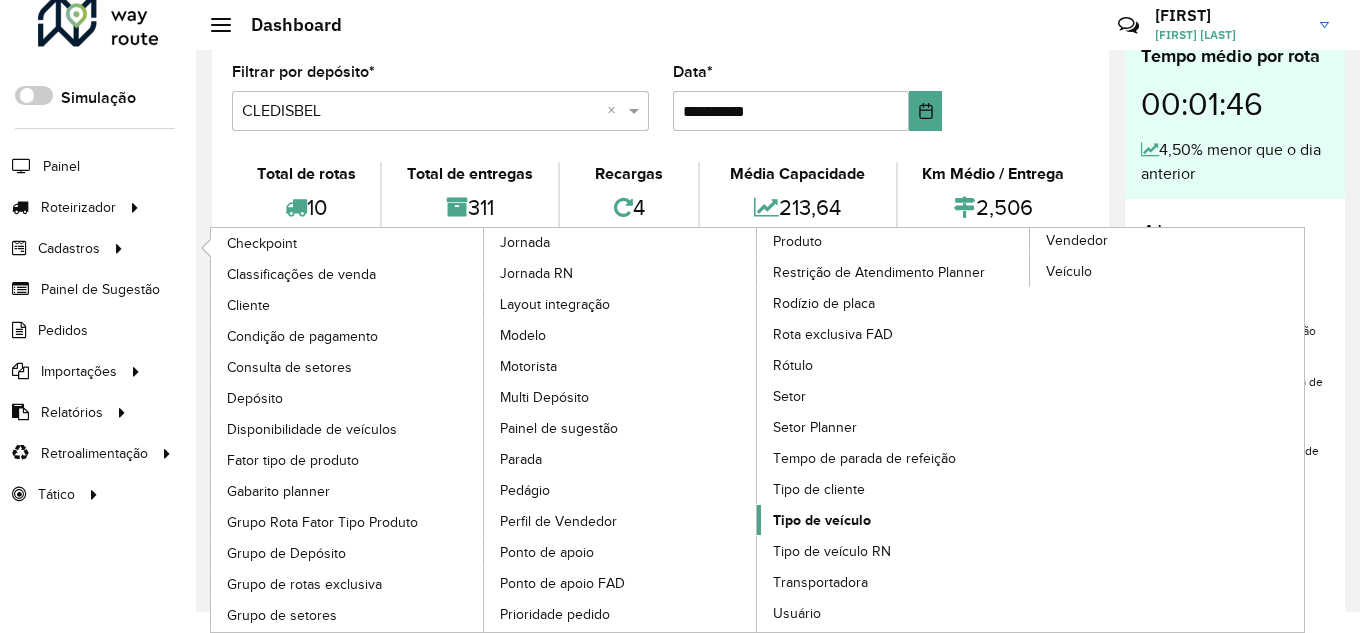 click on "Tipo de veículo" 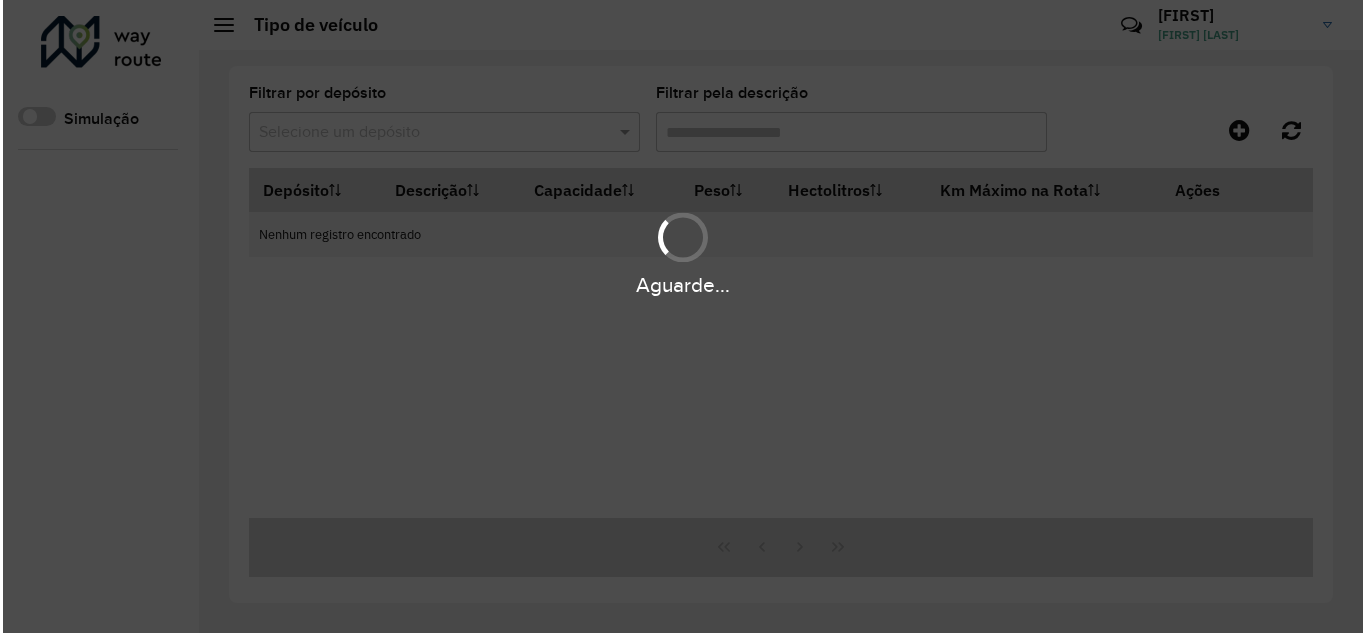 scroll, scrollTop: 0, scrollLeft: 0, axis: both 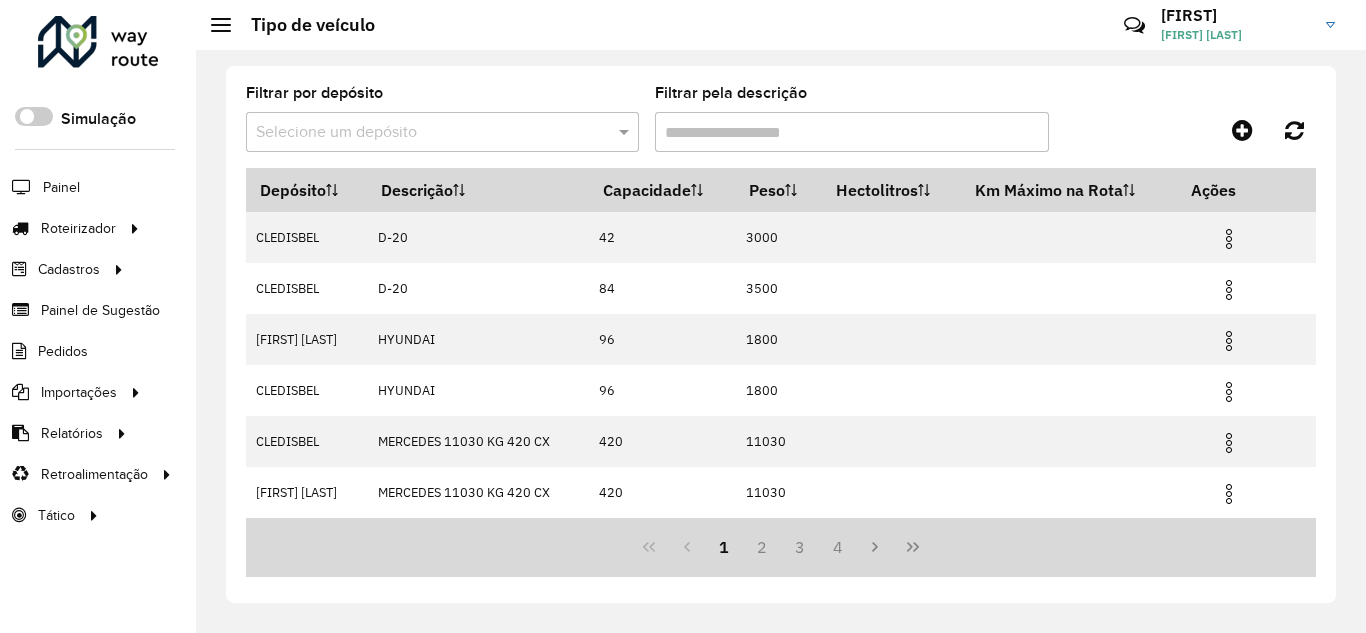 click on "Selecione um depósito" at bounding box center [442, 132] 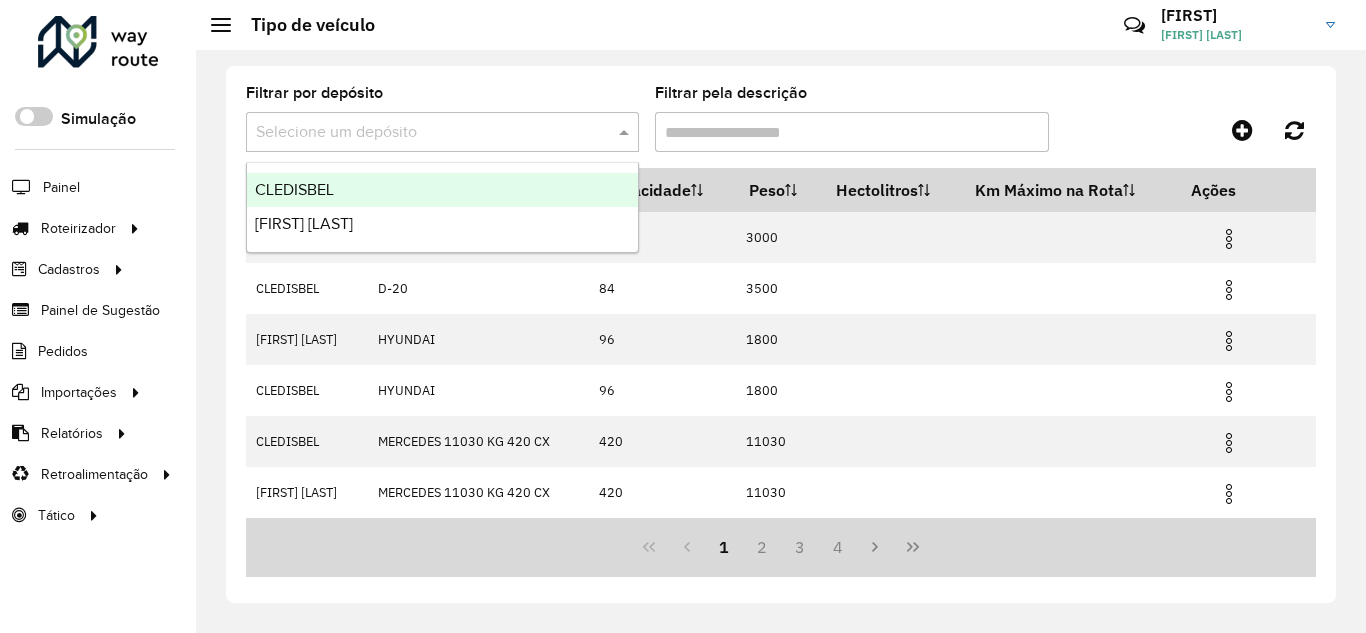 click on "CLEDISBEL" at bounding box center [442, 190] 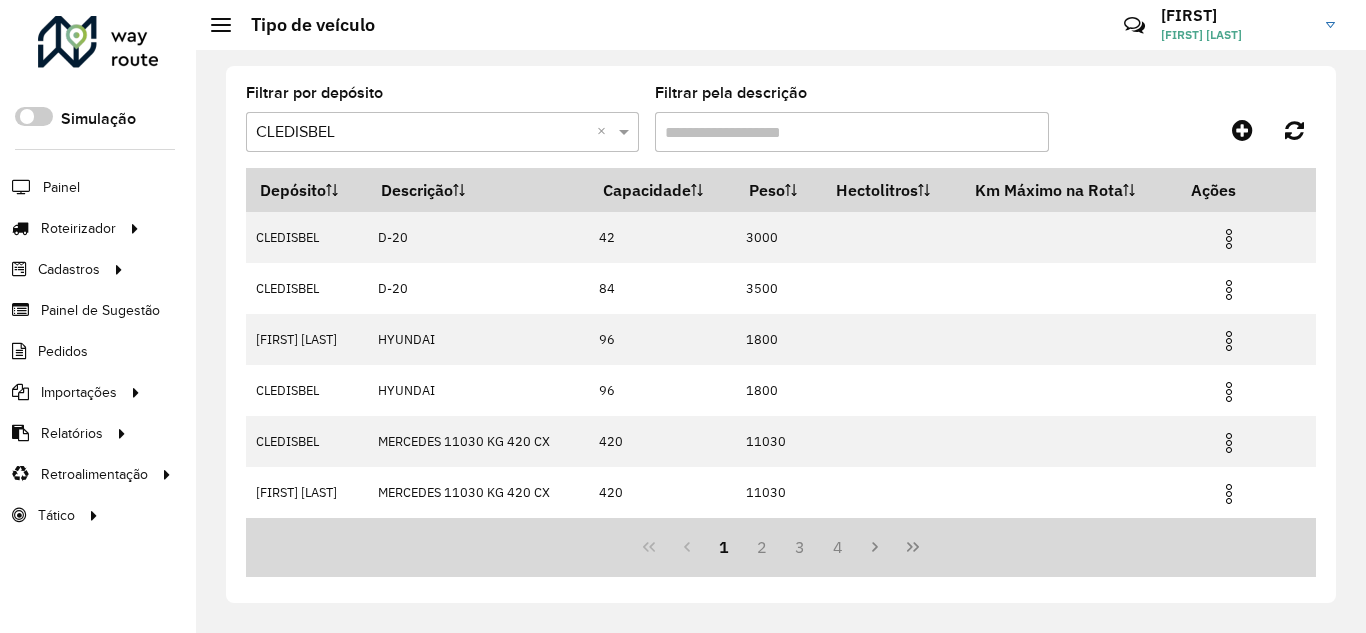 click on "Filtrar pela descrição" at bounding box center (851, 132) 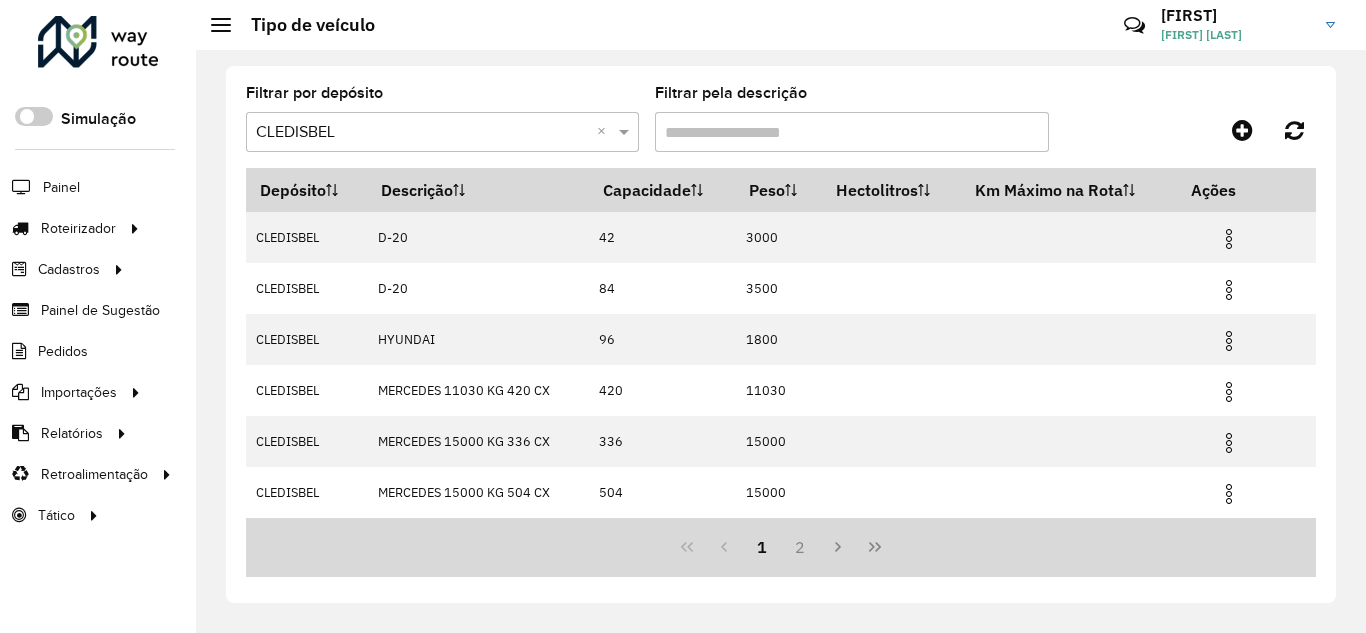 click on "Filtrar pela descrição" at bounding box center [851, 132] 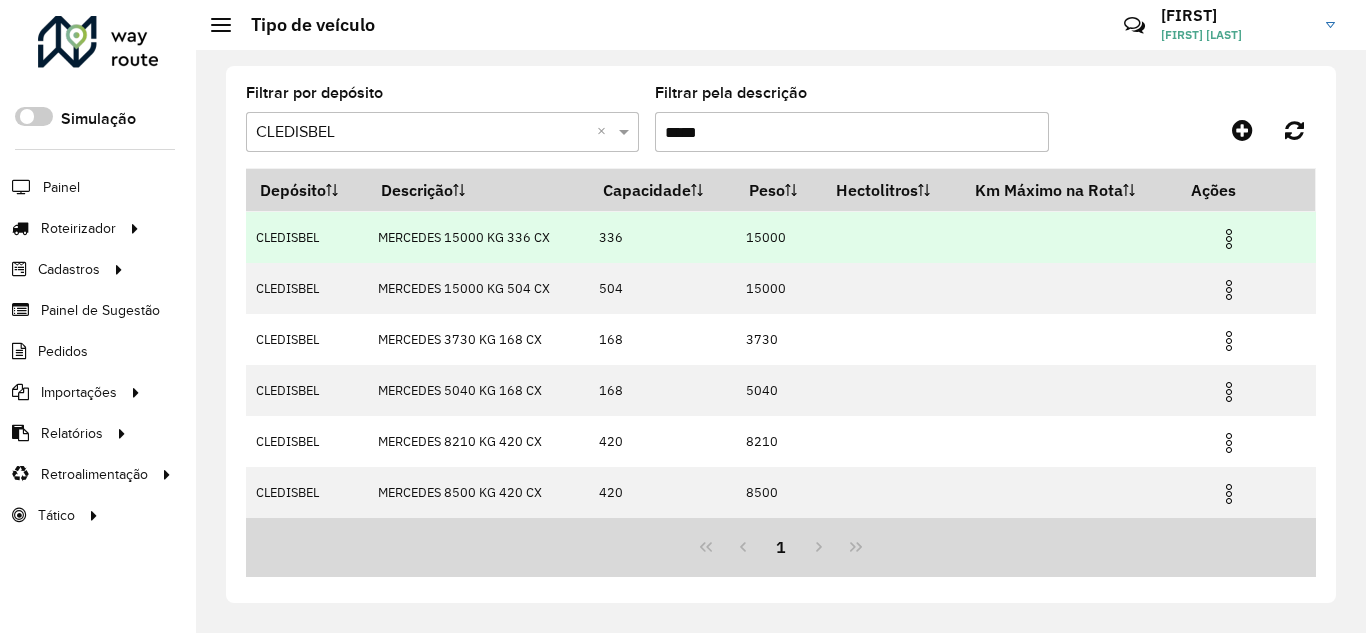 scroll, scrollTop: 100, scrollLeft: 0, axis: vertical 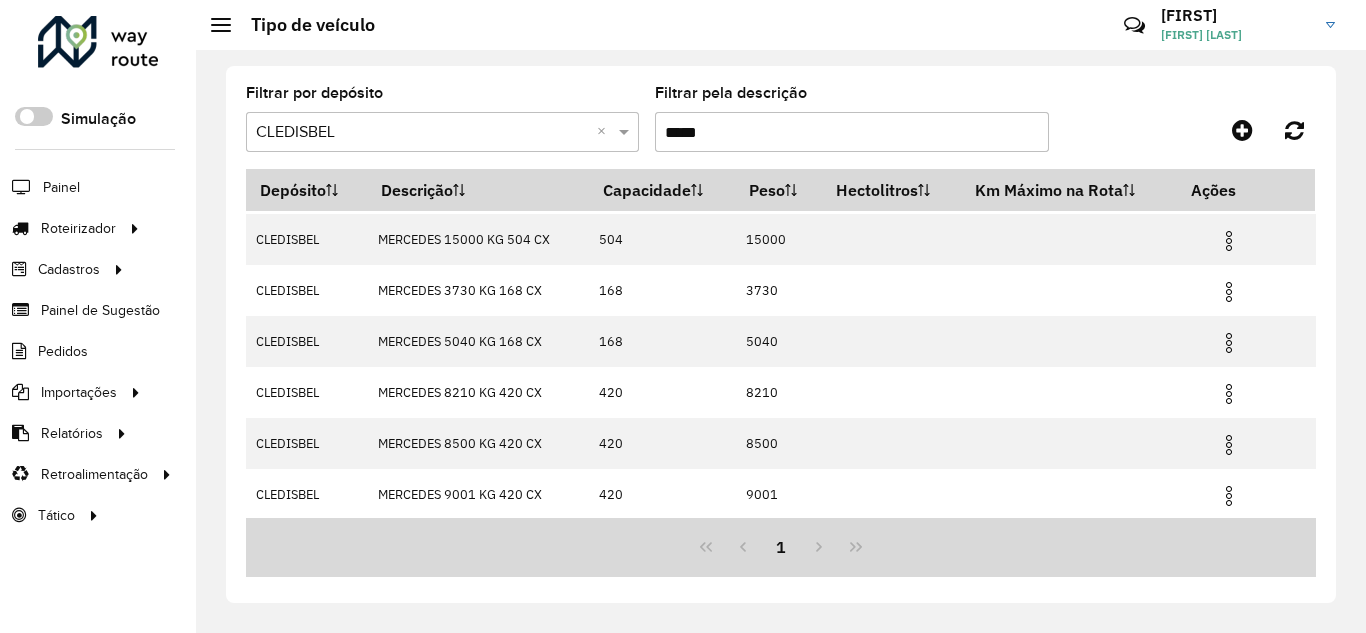 type on "*****" 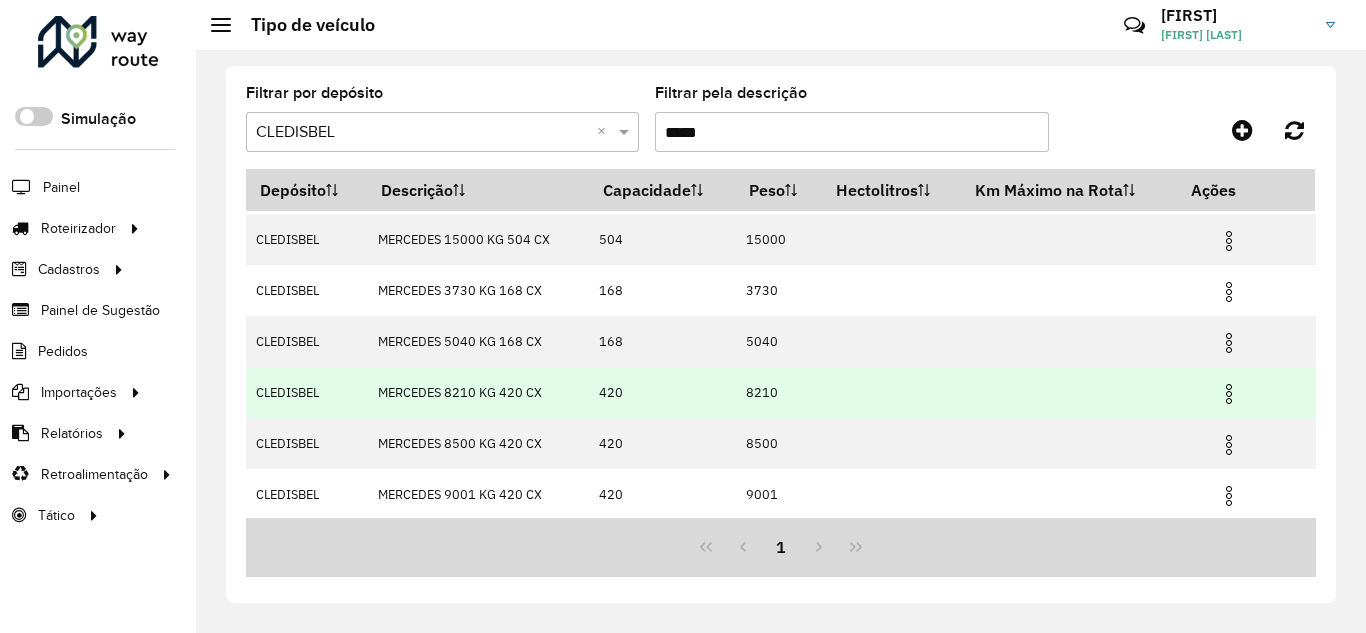 click at bounding box center [1229, 394] 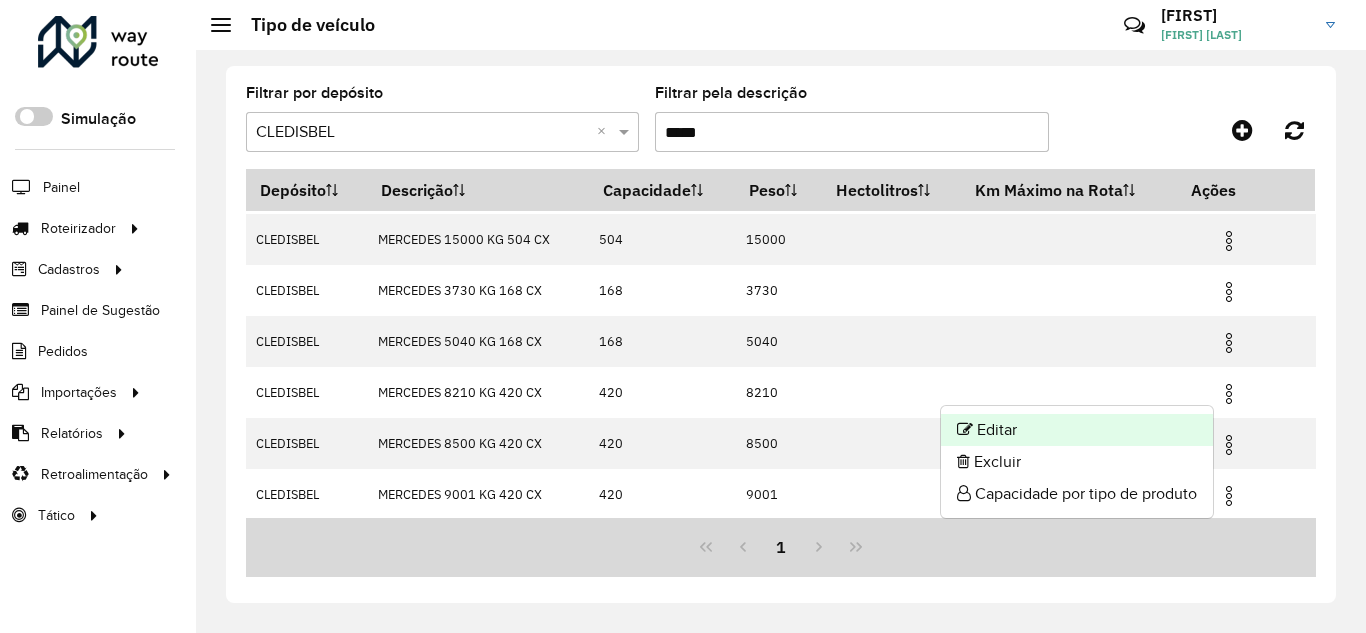 click on "Editar" 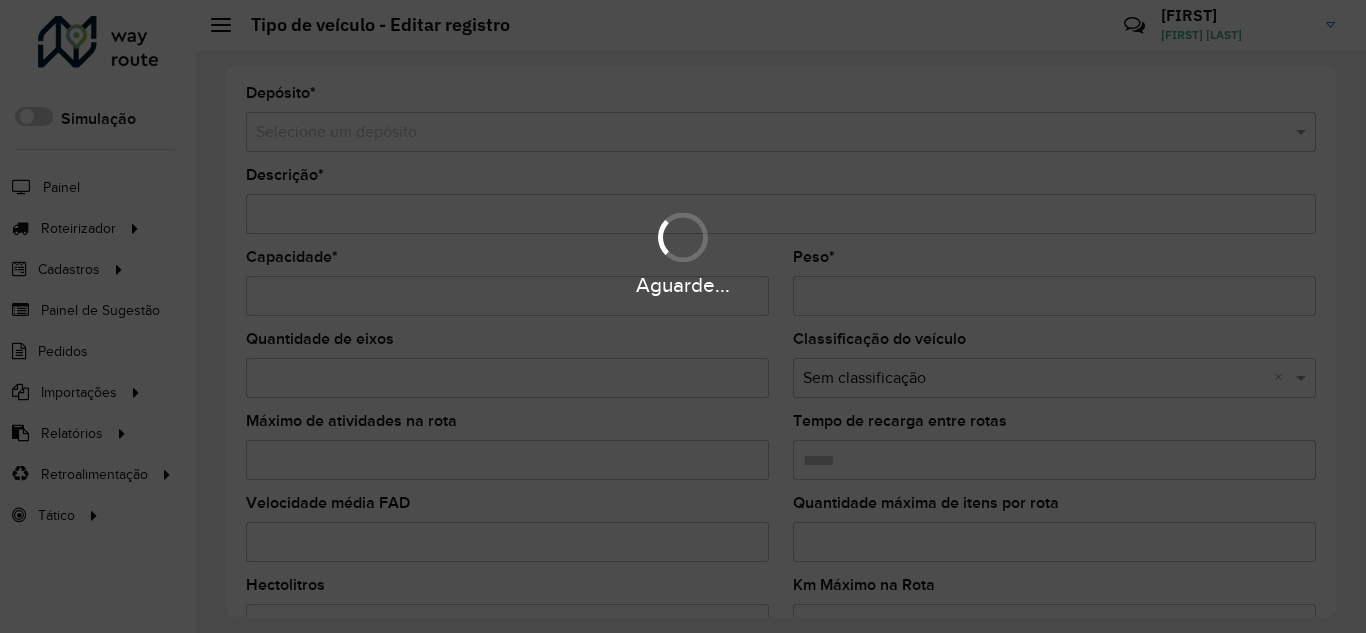 type on "**********" 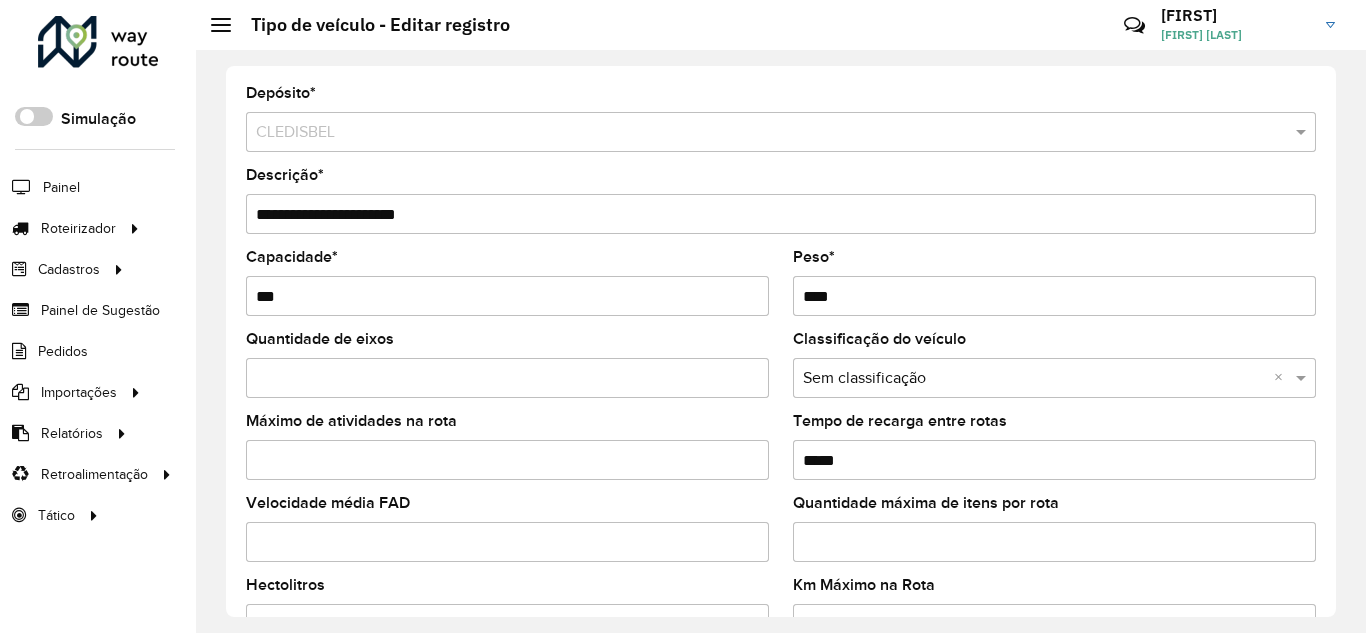 click on "**********" at bounding box center (781, 214) 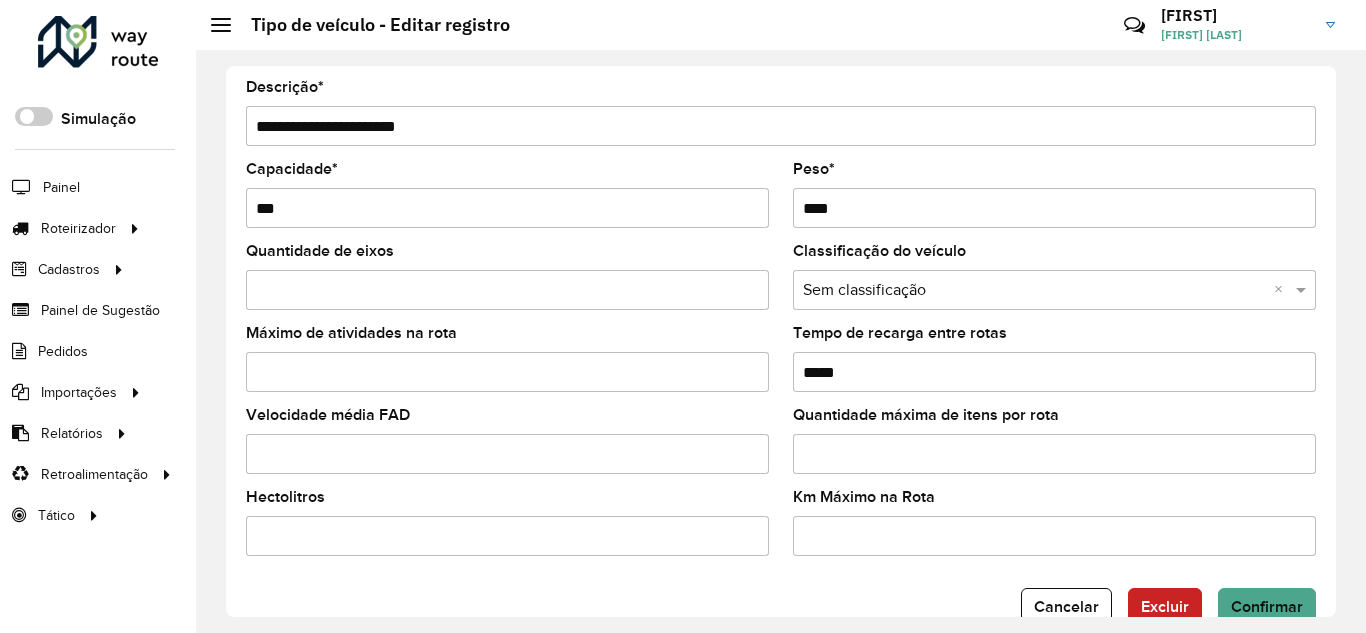 scroll, scrollTop: 133, scrollLeft: 0, axis: vertical 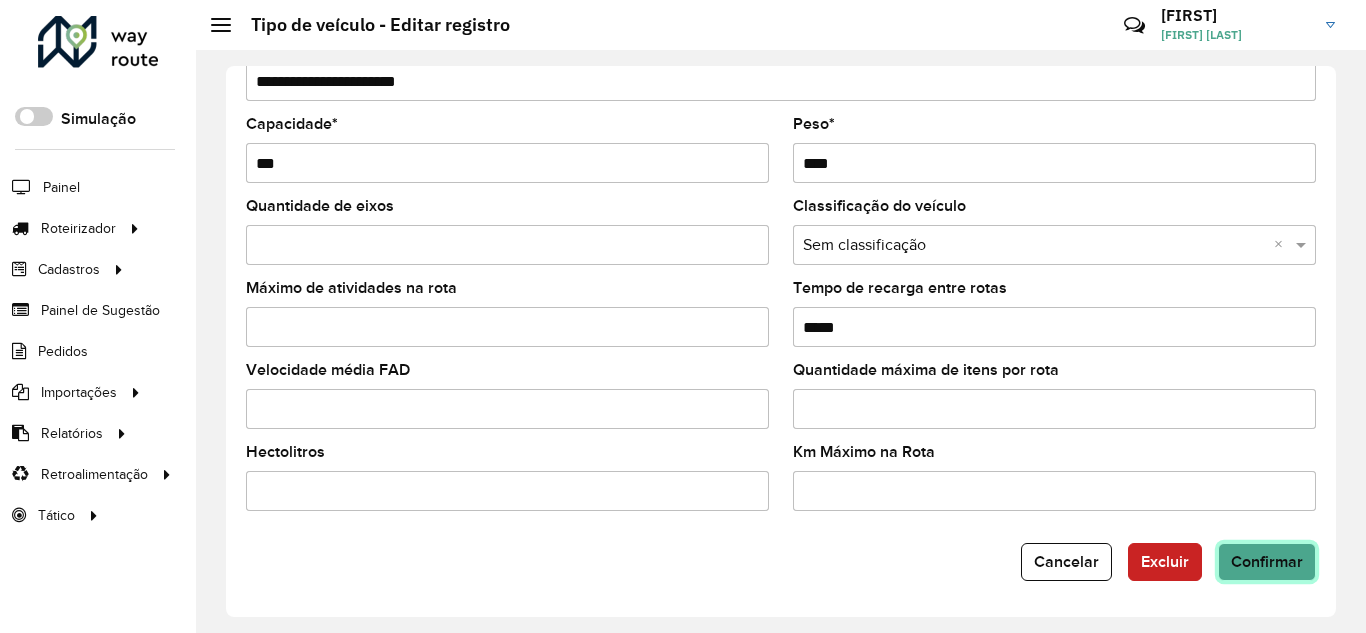 click on "Confirmar" 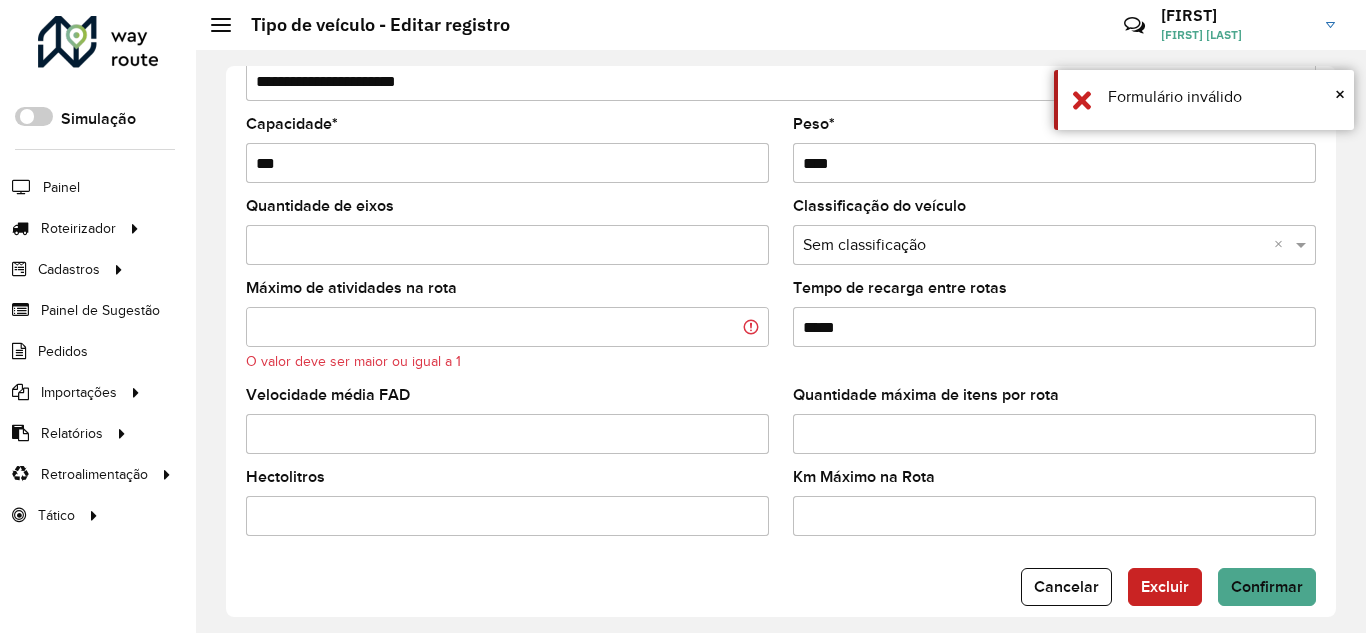 click on "*" at bounding box center [507, 327] 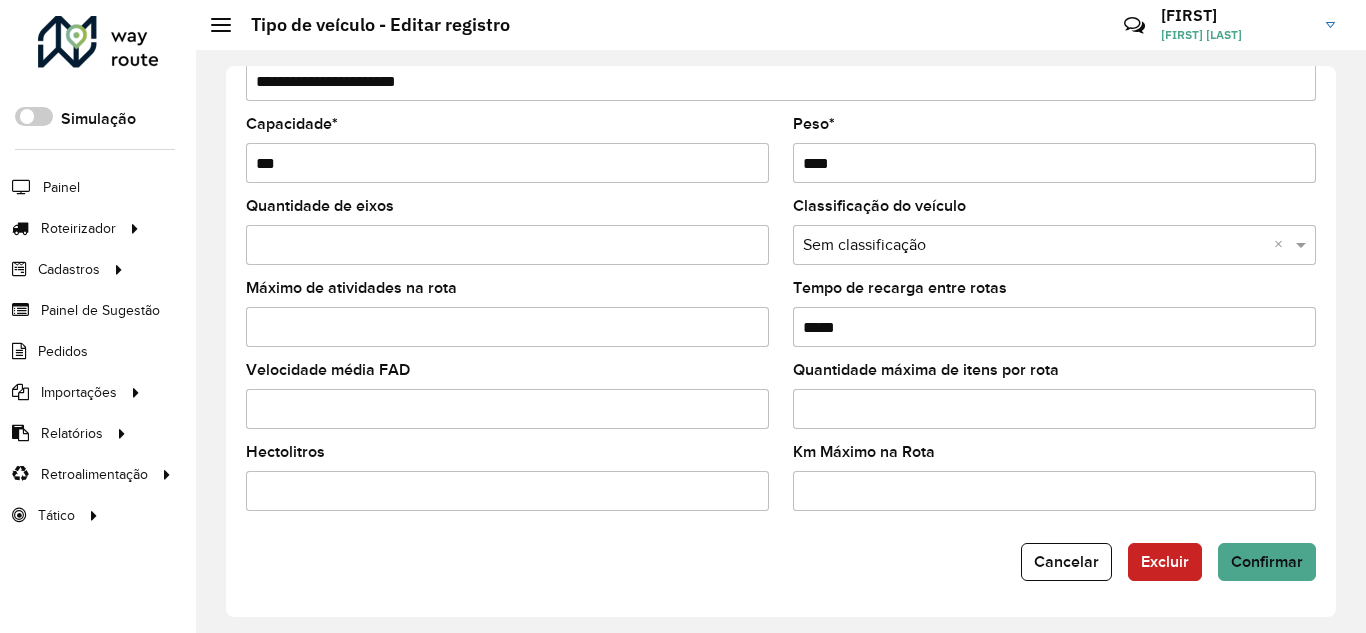 type on "*" 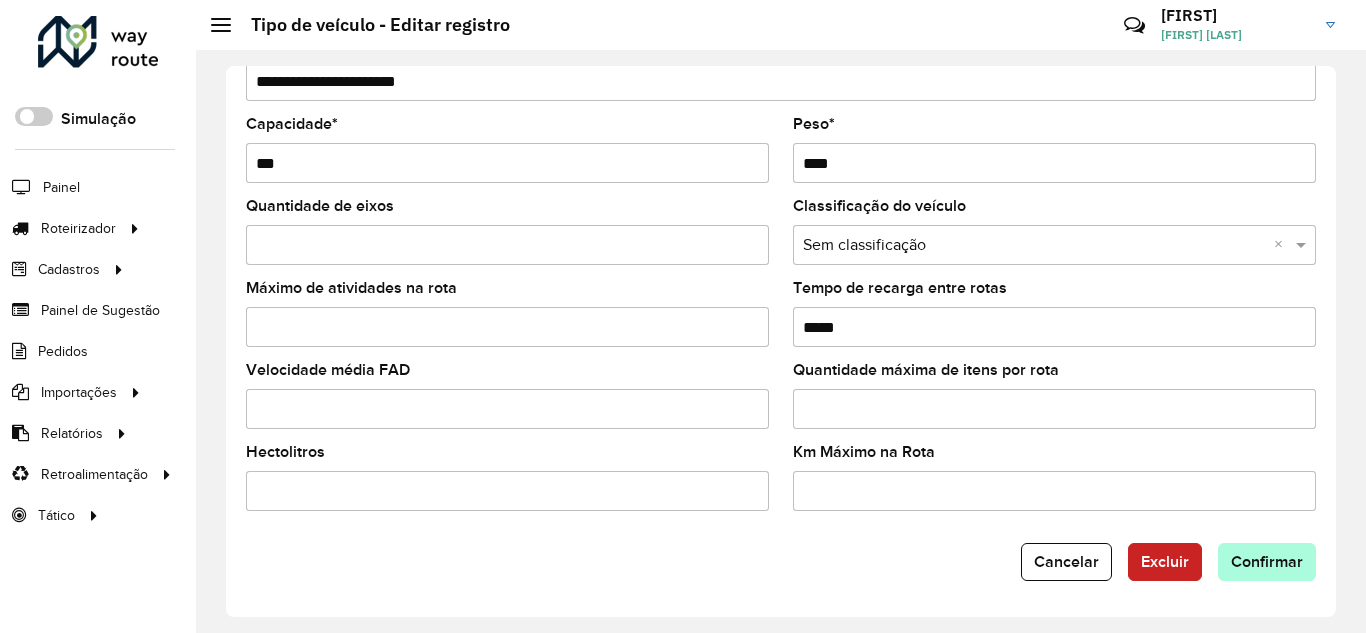 type 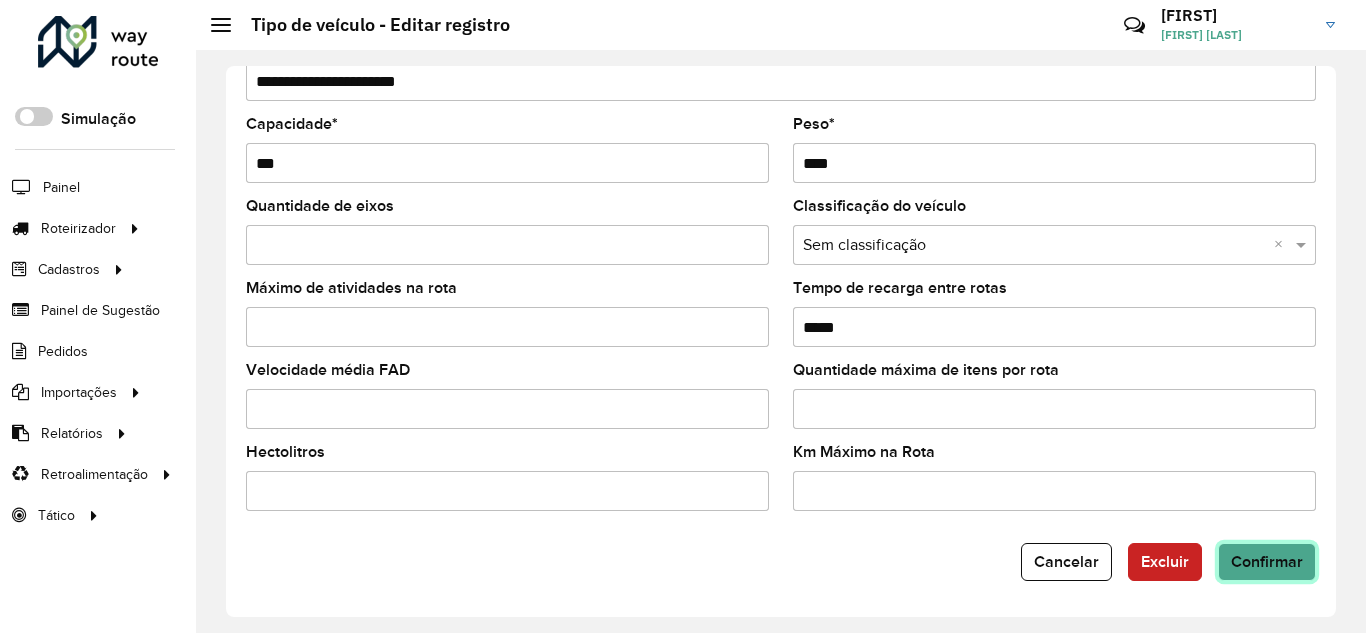 click on "Confirmar" 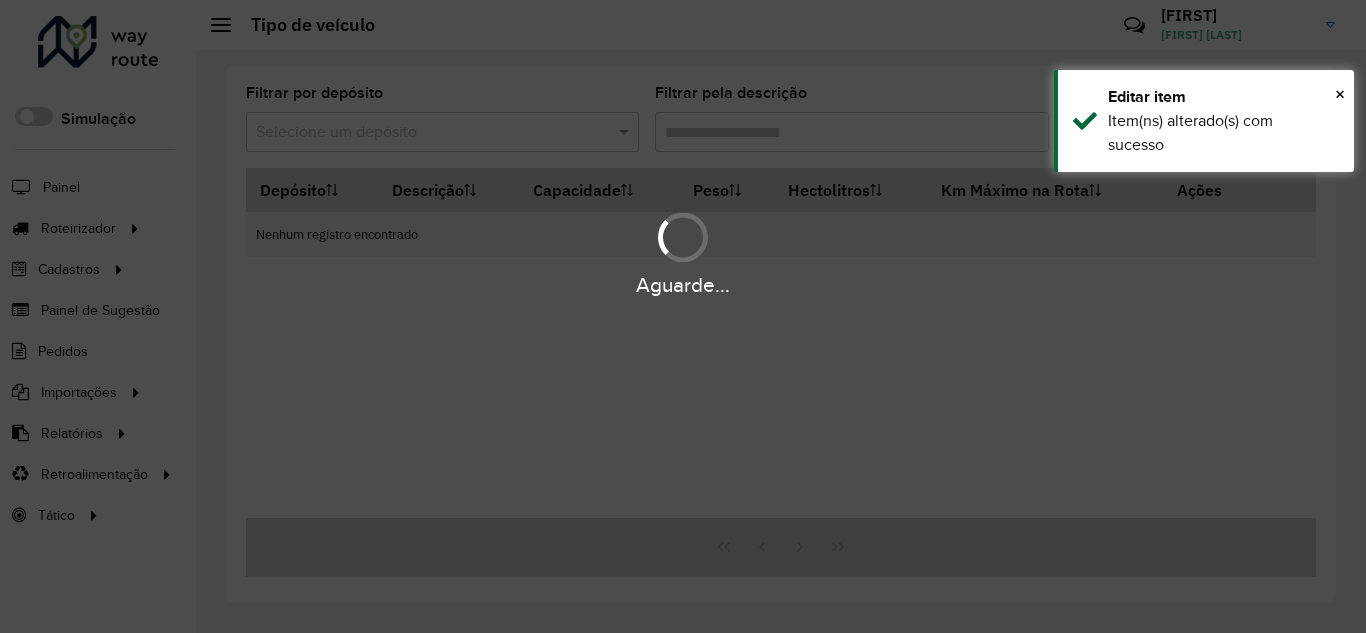 type on "*****" 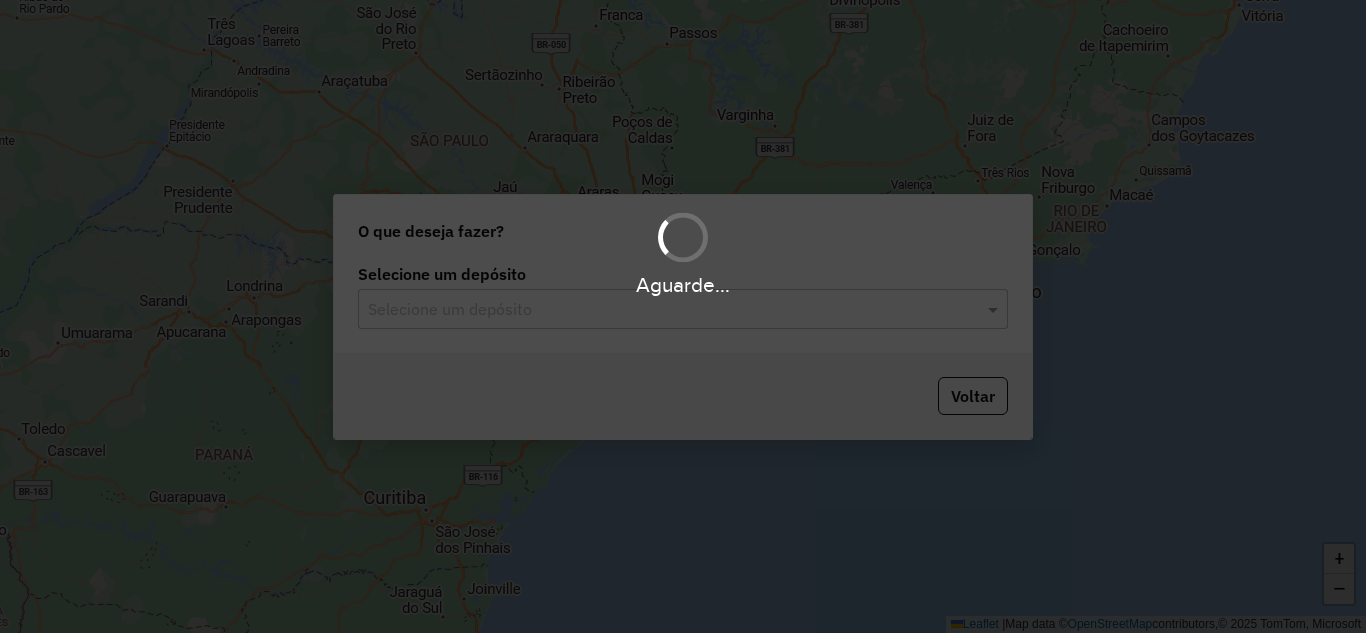 scroll, scrollTop: 0, scrollLeft: 0, axis: both 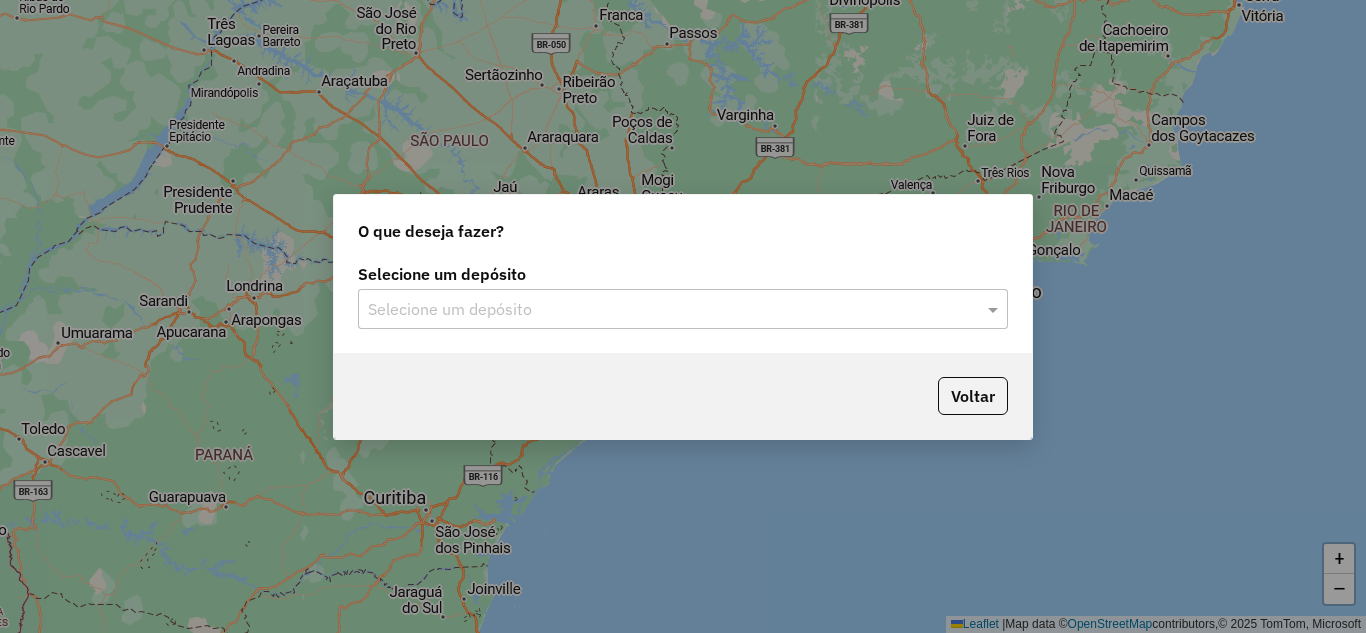 click 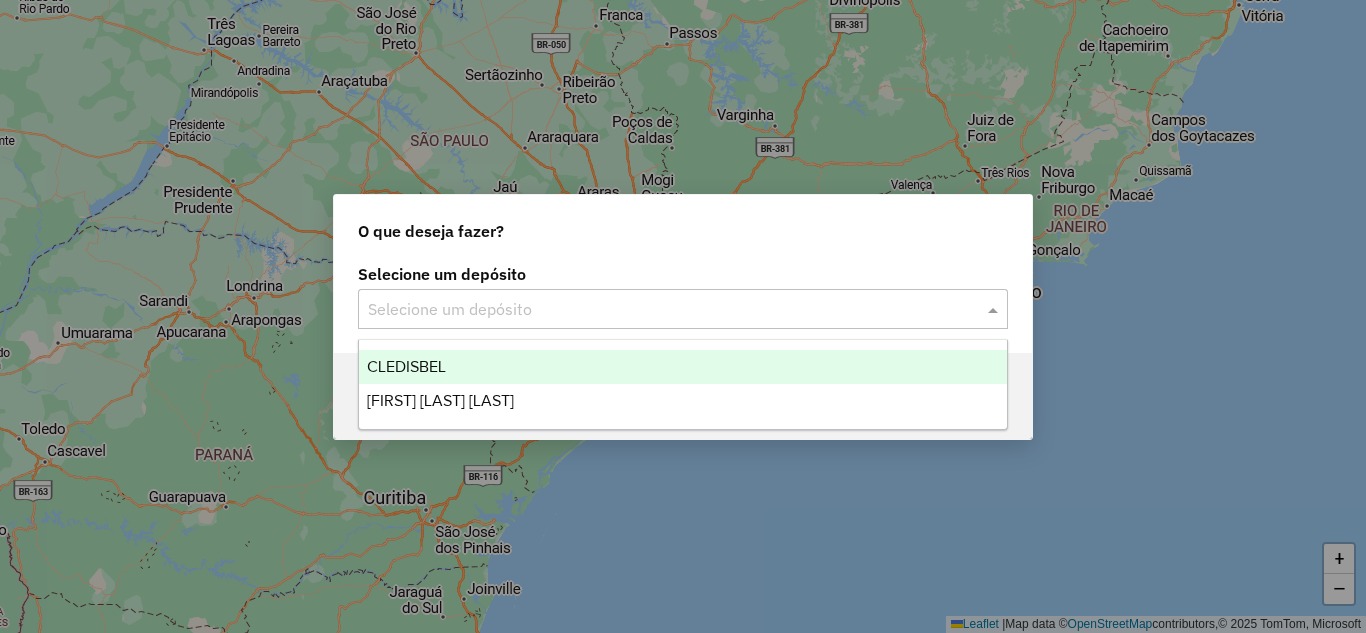 click on "CLEDISBEL" at bounding box center (683, 367) 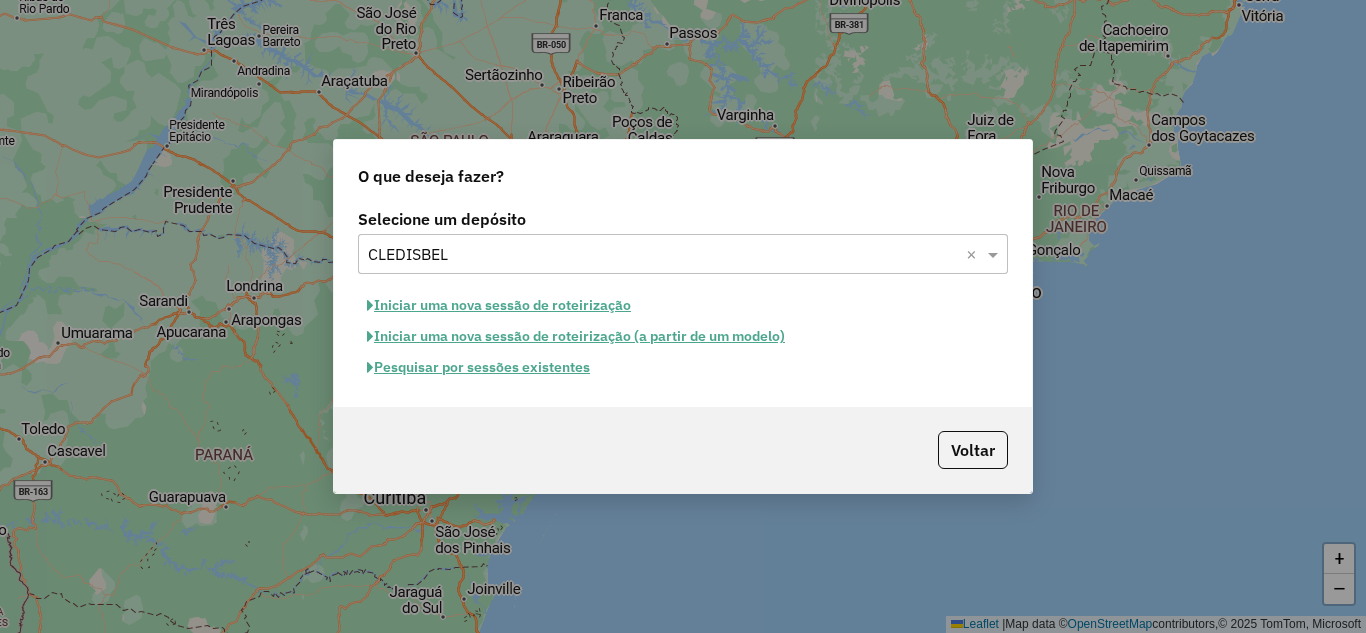 click on "Pesquisar por sessões existentes" 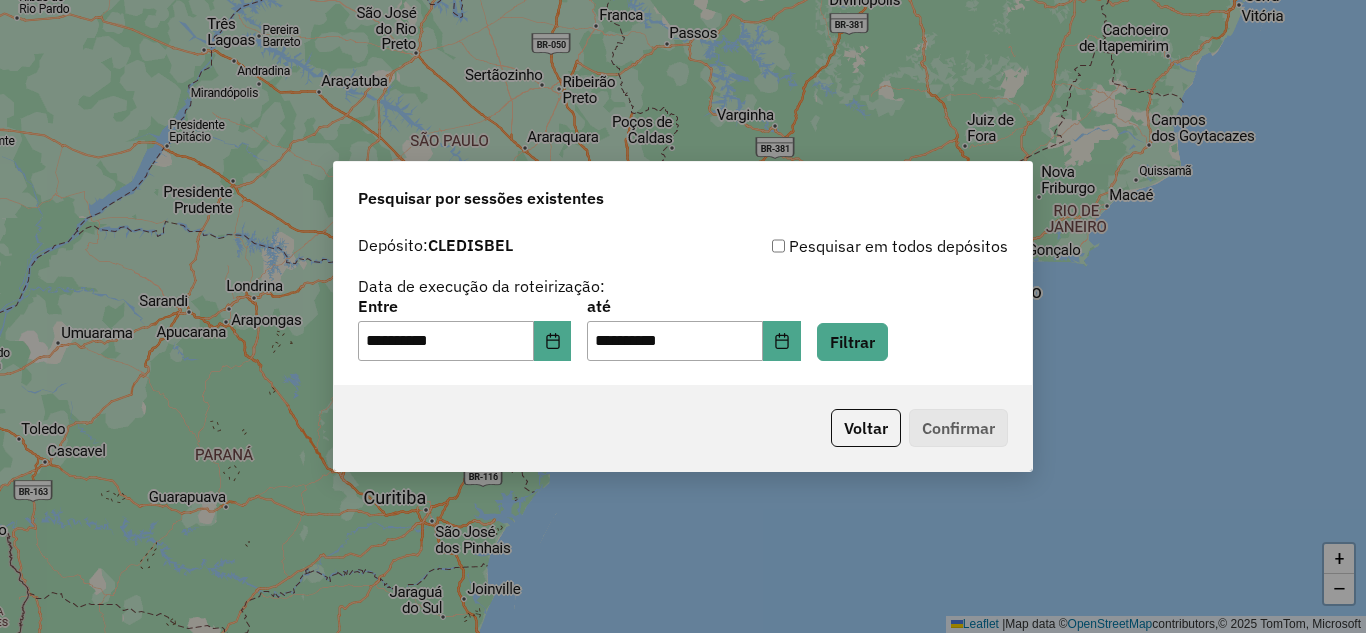 click on "**********" 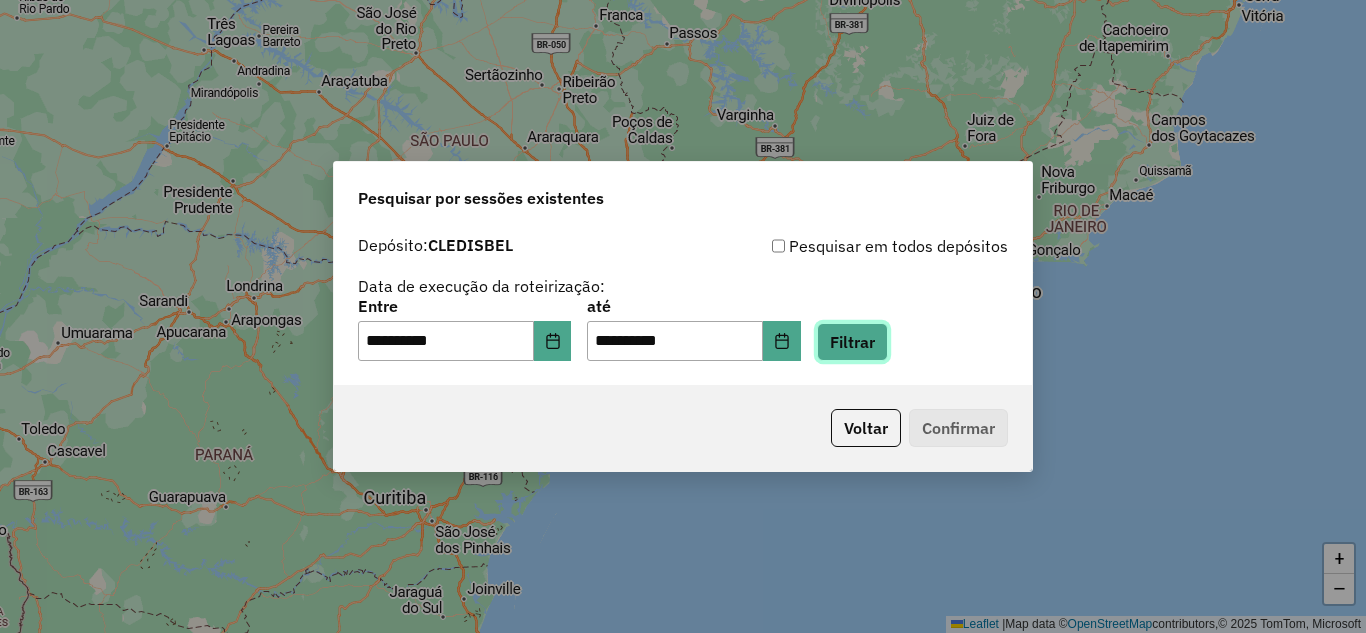 click on "Filtrar" 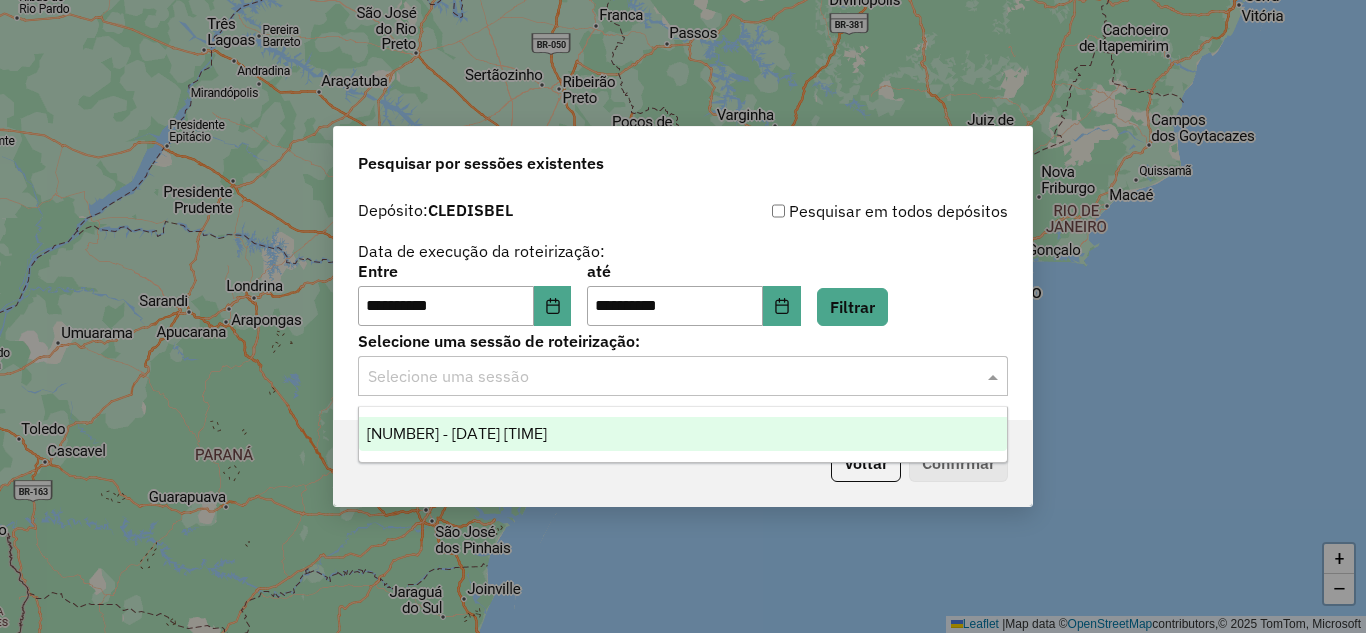 click on "Selecione uma sessão" 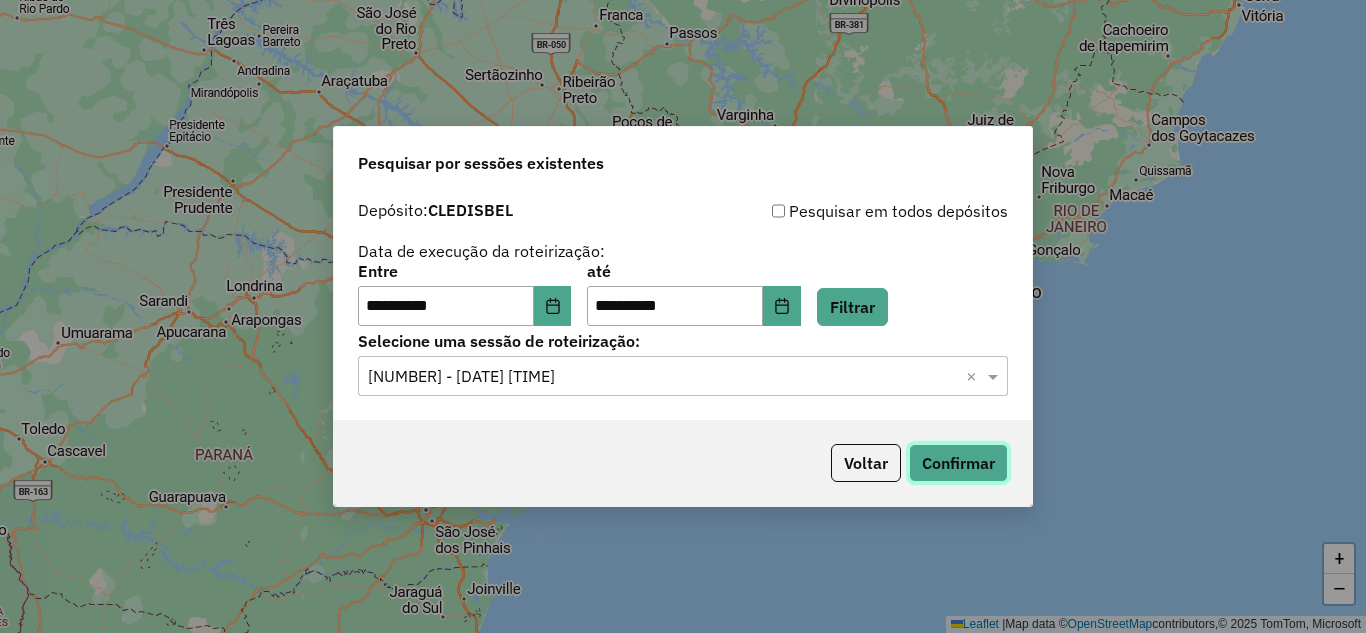 click on "Confirmar" 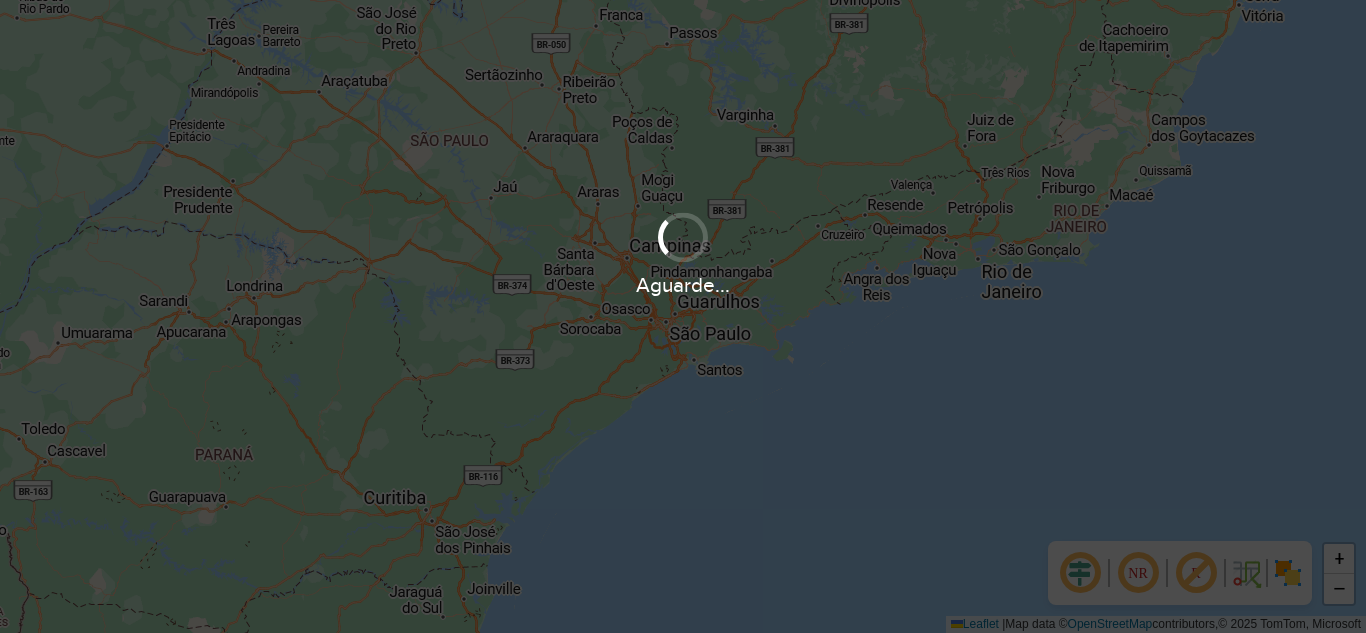 scroll, scrollTop: 0, scrollLeft: 0, axis: both 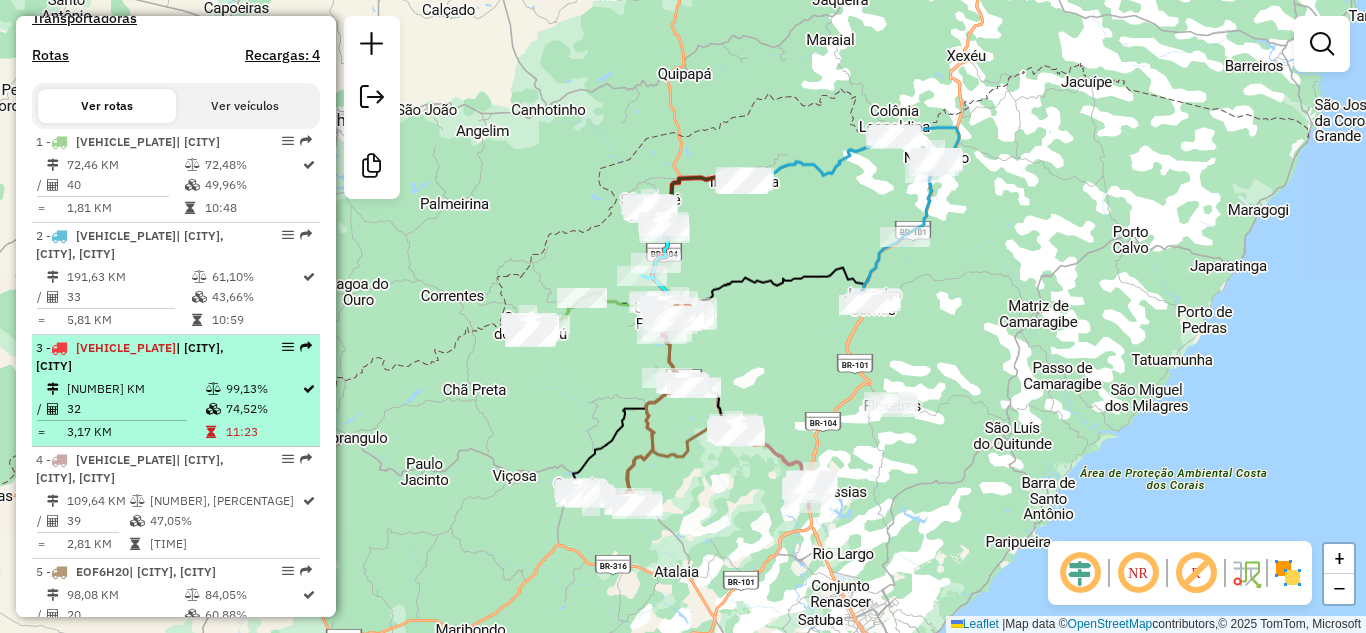 click on "[NUMBER] [VEHICLE_PLATE] | [CITY], [CITY] [DISTANCE] [PERCENTAGE] / [NUMBER] [PERCENTAGE] = [DISTANCE] [TIME]" at bounding box center (176, 391) 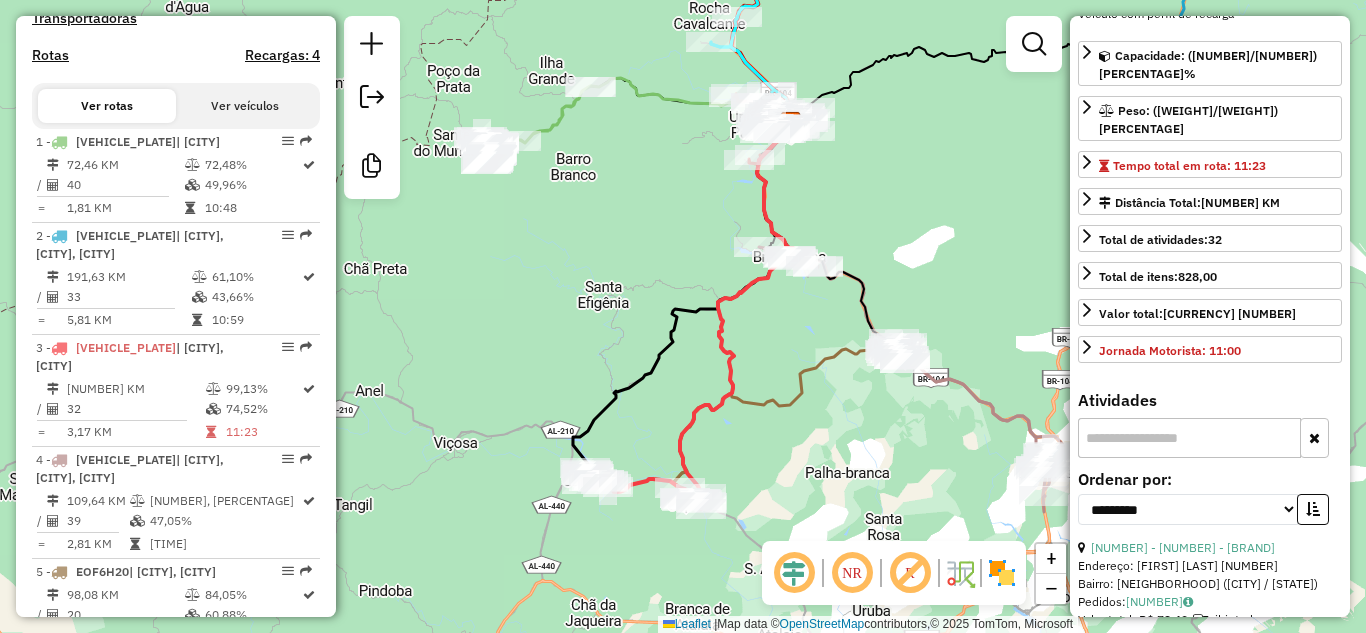 scroll, scrollTop: 0, scrollLeft: 0, axis: both 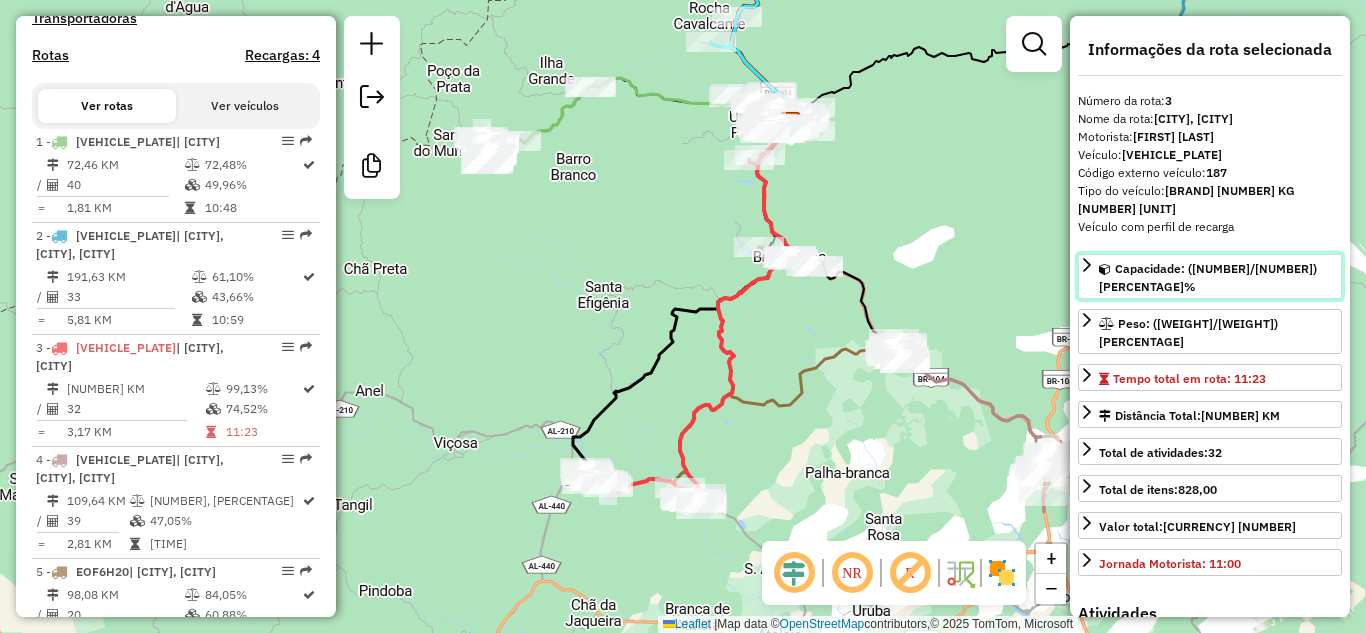 click on "Capacidade: ([NUMBER]/[NUMBER]) [PERCENTAGE]%" at bounding box center (1208, 277) 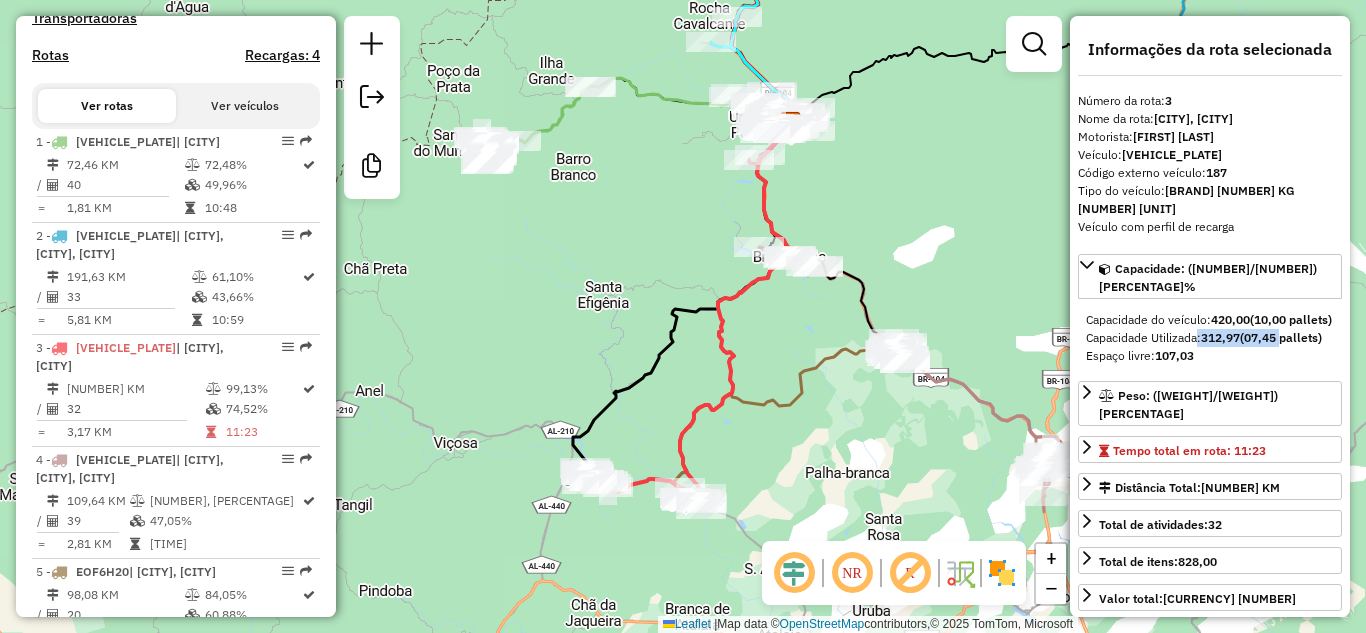 drag, startPoint x: 1281, startPoint y: 322, endPoint x: 1192, endPoint y: 313, distance: 89.453896 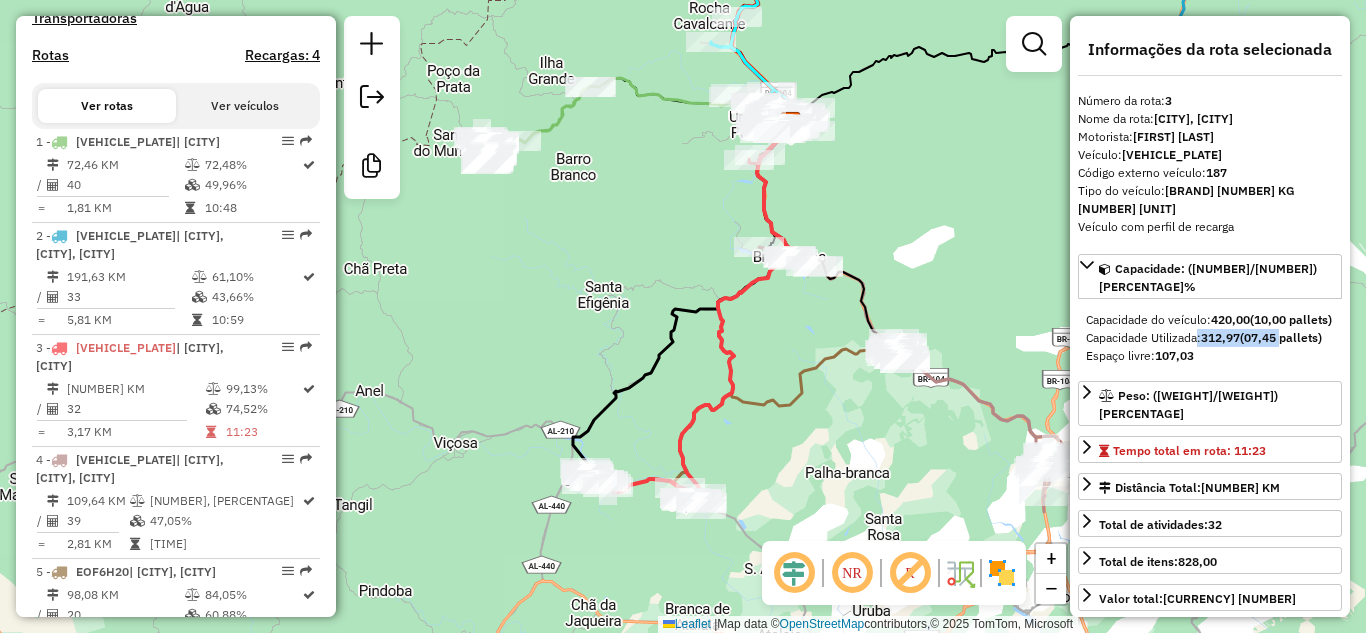 click on "Capacidade Utilizada: [NUMBER] ([NUMBER] [UNIT])" at bounding box center (1210, 338) 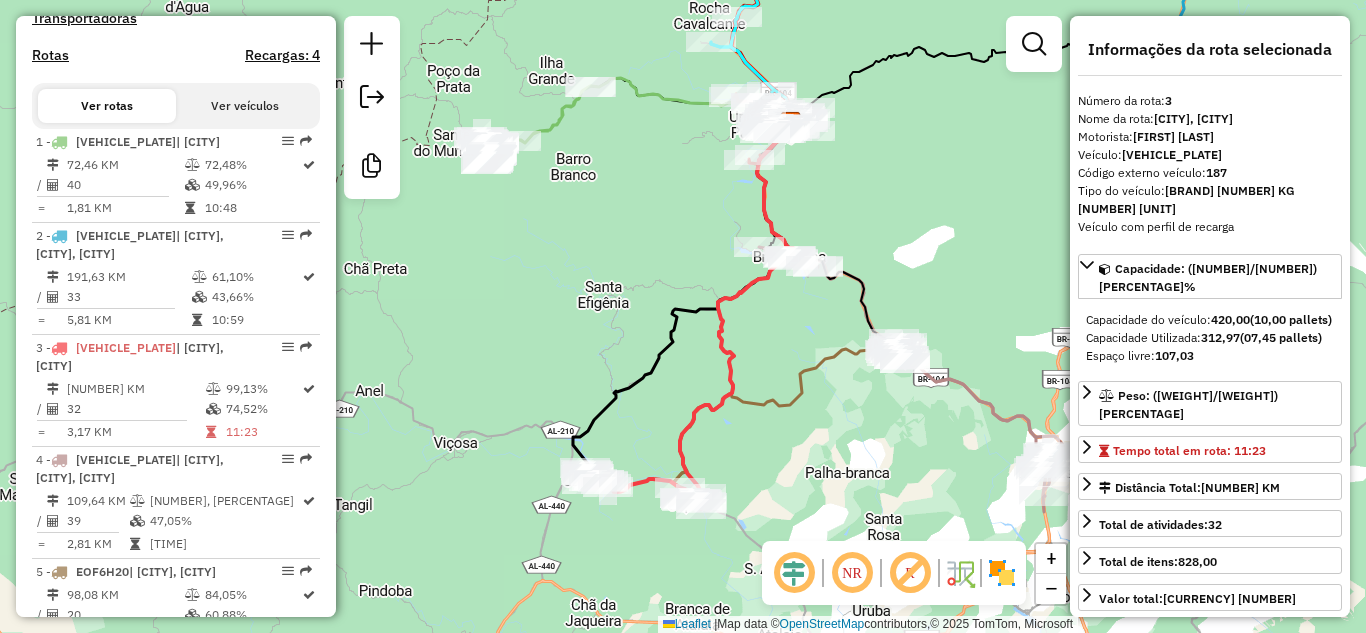 click on "Capacidade Utilizada: [NUMBER] ([NUMBER] [UNIT])" at bounding box center (1210, 338) 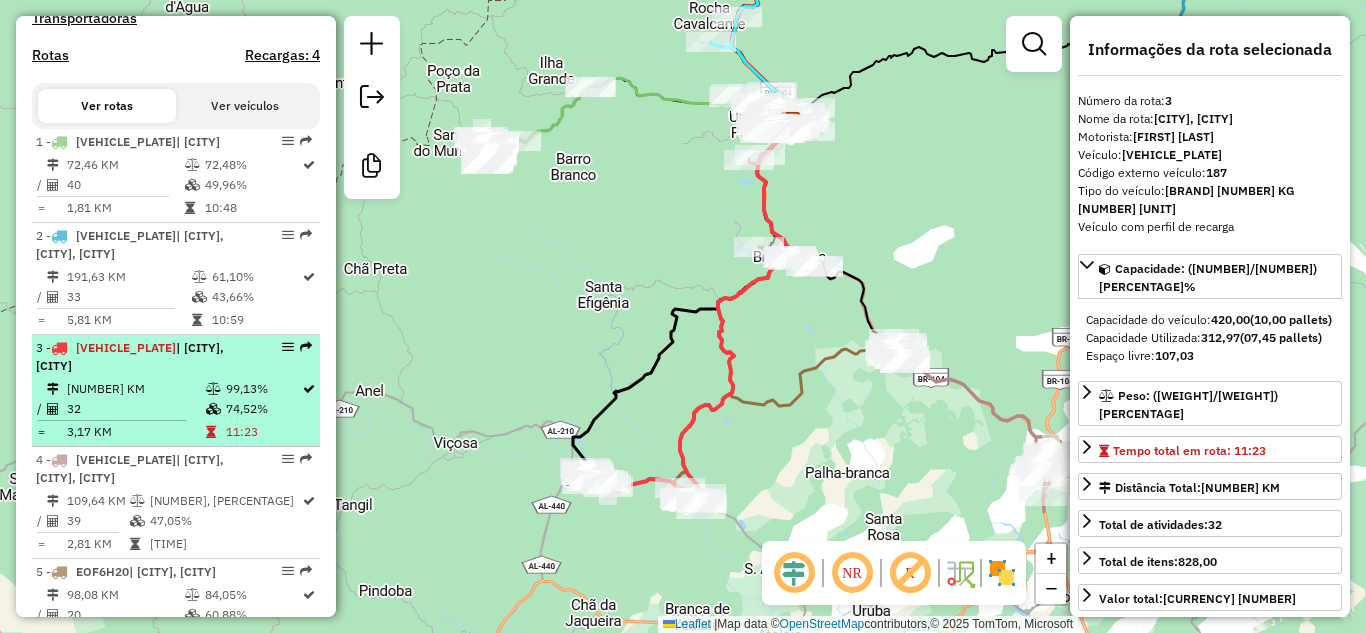 click on "[NUMBER] [VEHICLE_PLATE] | [CITY], [CITY]" at bounding box center [142, 357] 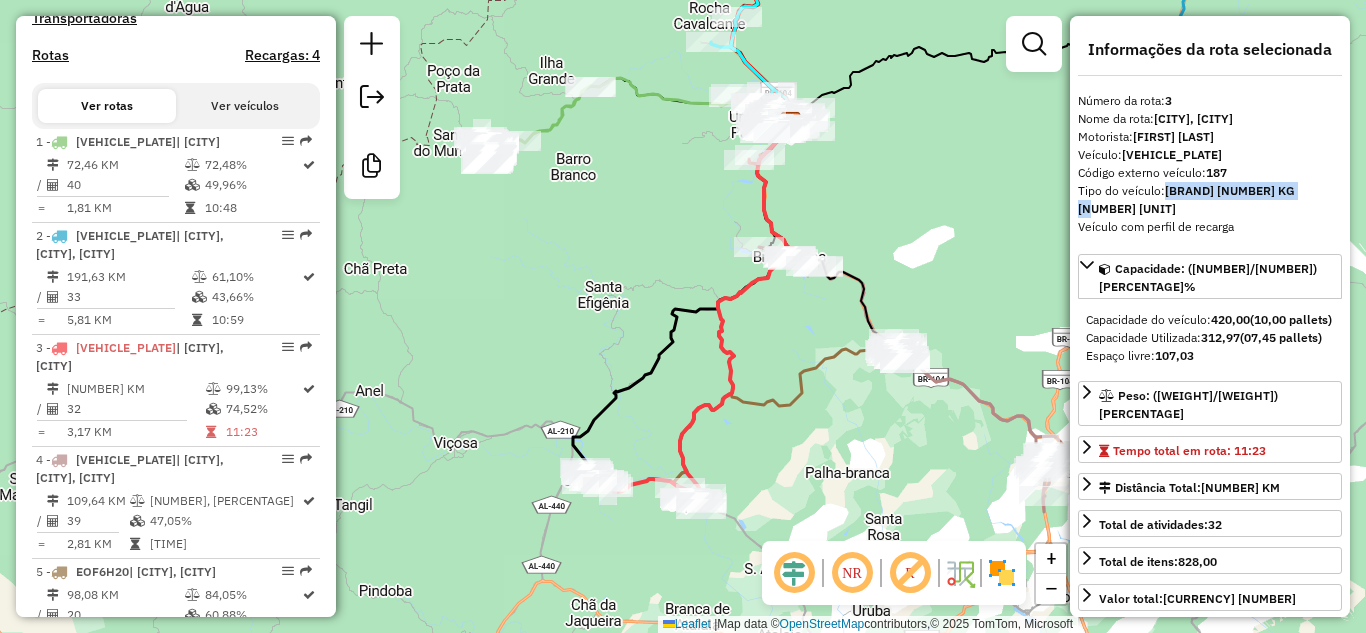 drag, startPoint x: 1166, startPoint y: 191, endPoint x: 1315, endPoint y: 191, distance: 149 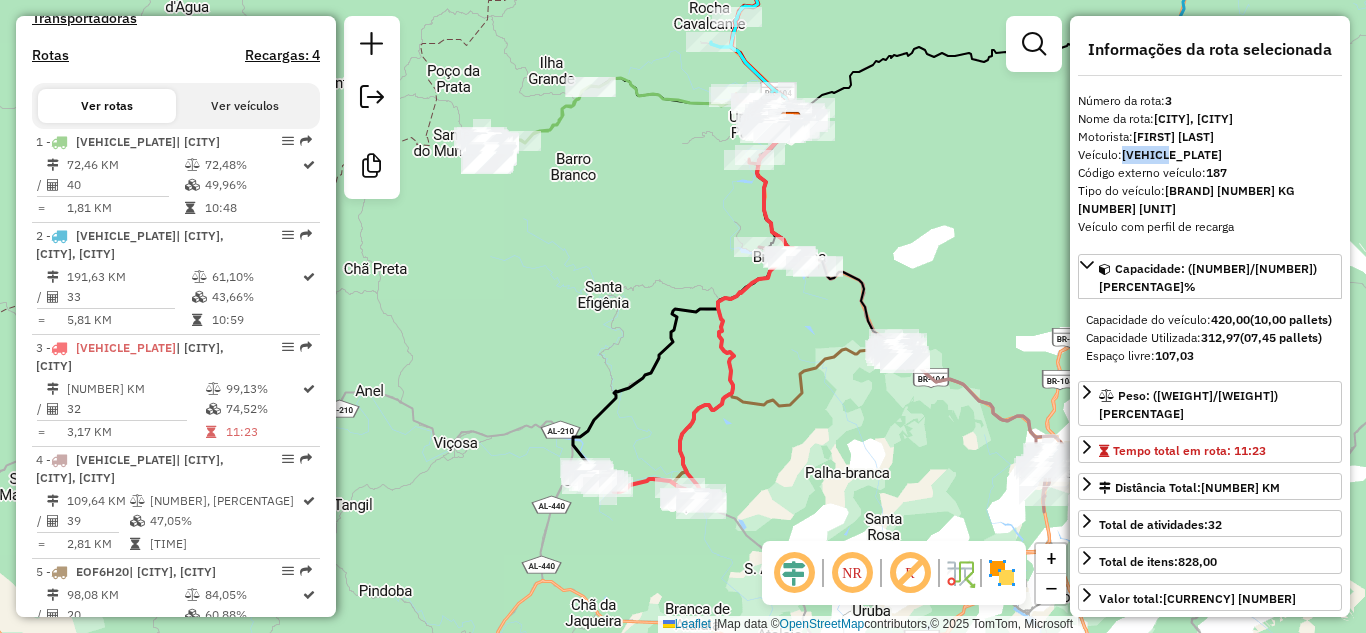 drag, startPoint x: 1176, startPoint y: 148, endPoint x: 1125, endPoint y: 153, distance: 51.24451 